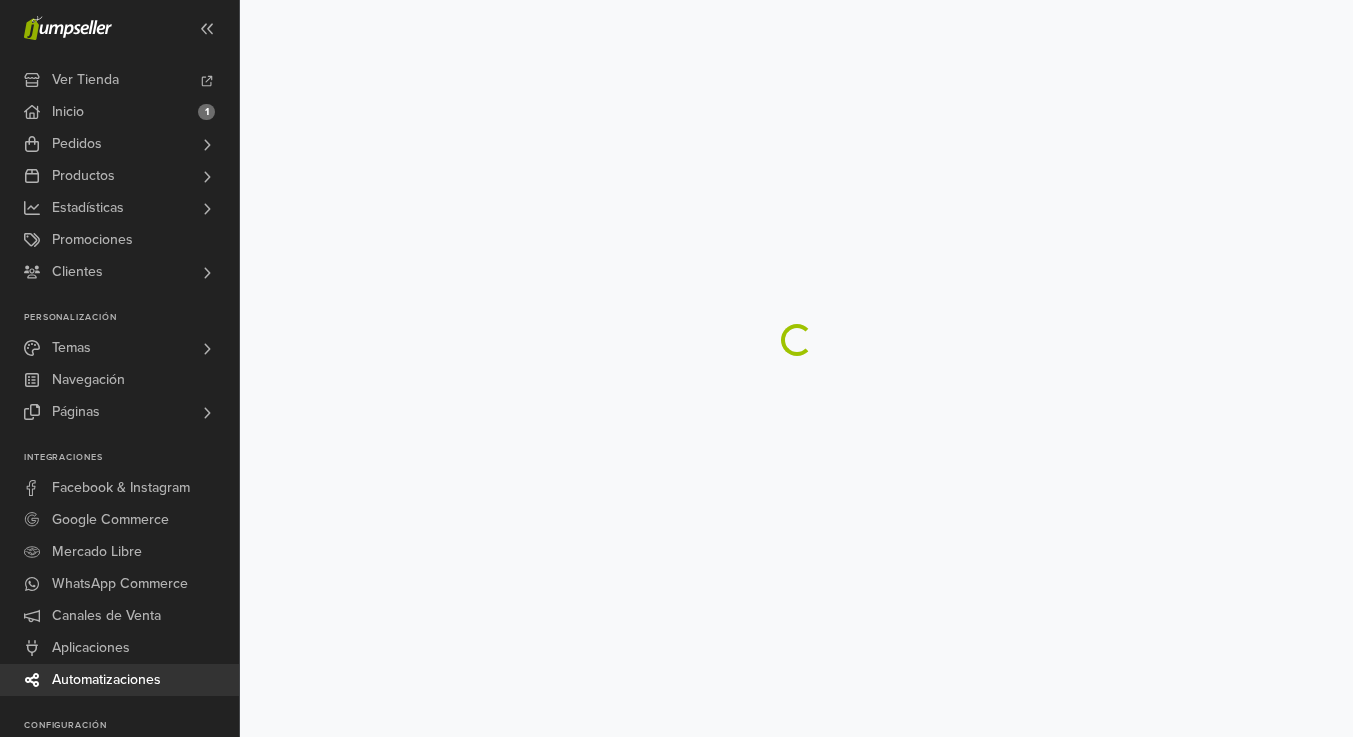 scroll, scrollTop: 0, scrollLeft: 0, axis: both 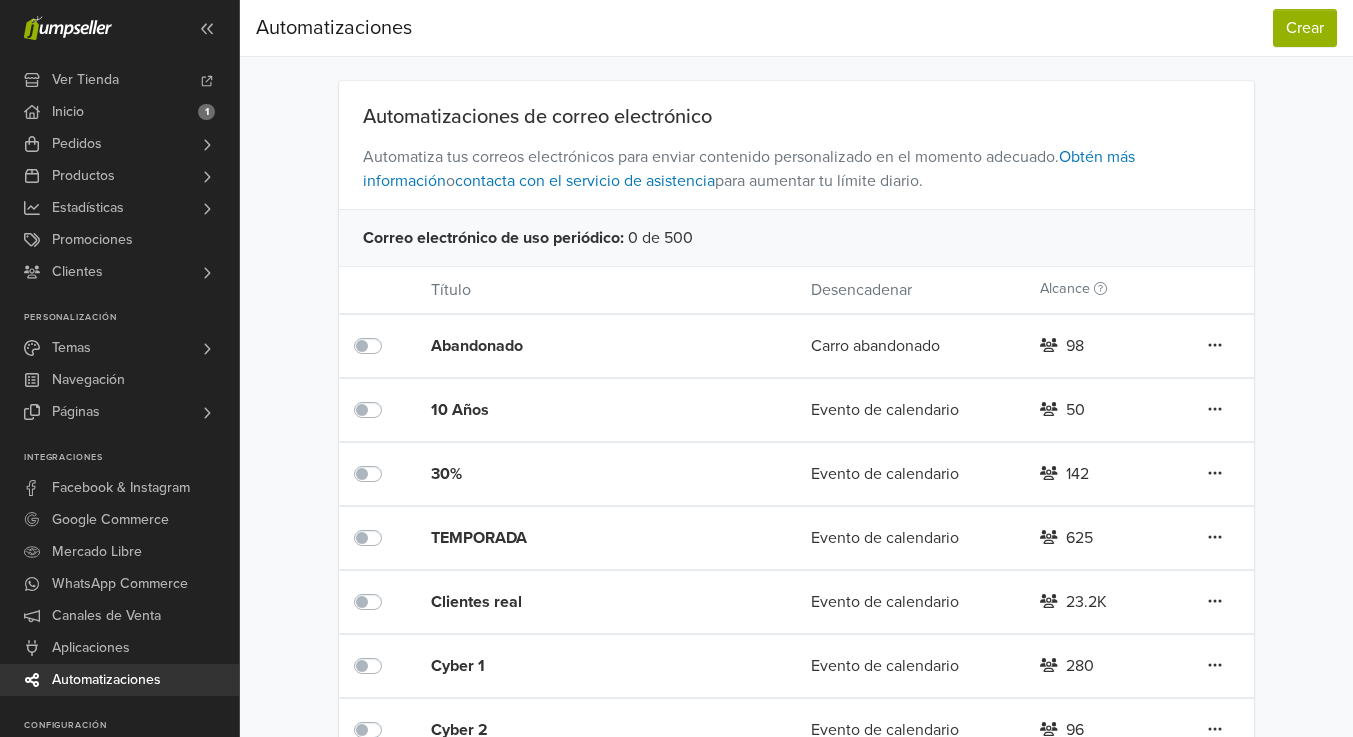 click on "Clientes real" at bounding box center [583, 602] 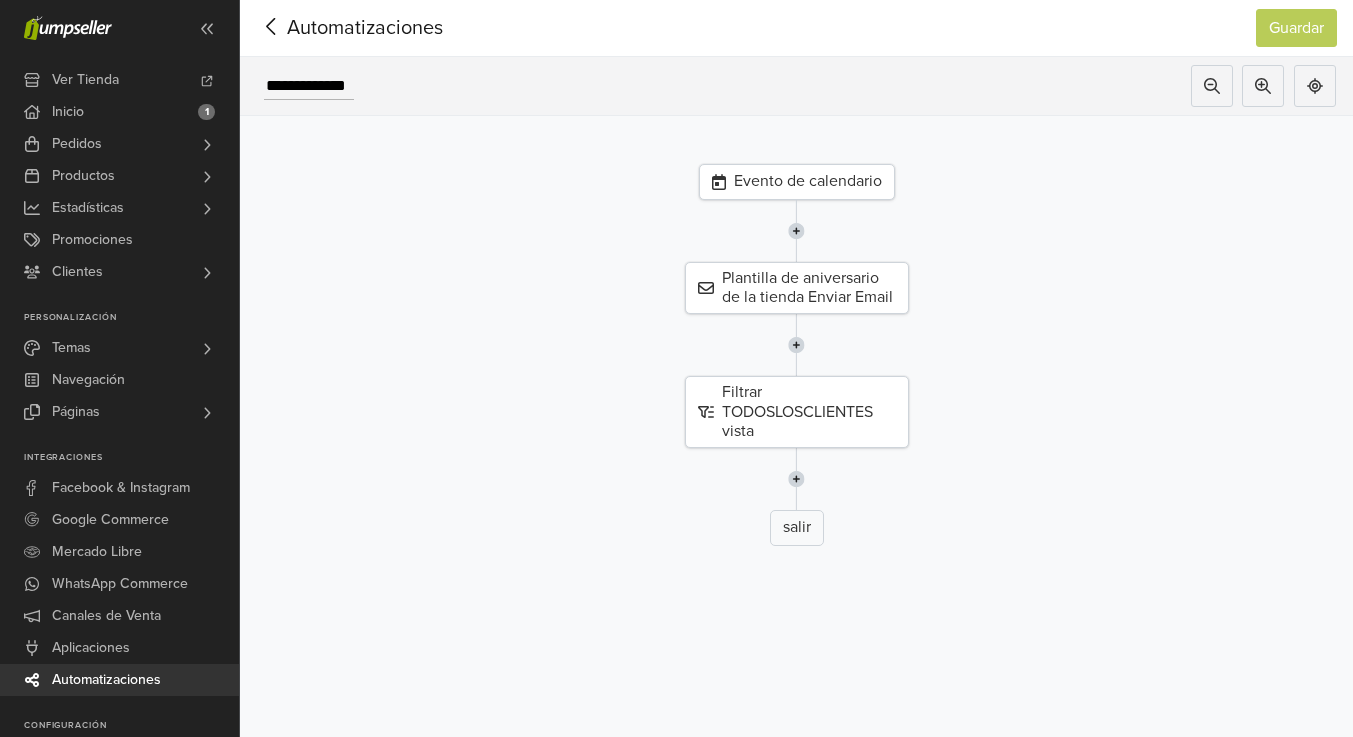 click on "Evento de calendario" at bounding box center [797, 182] 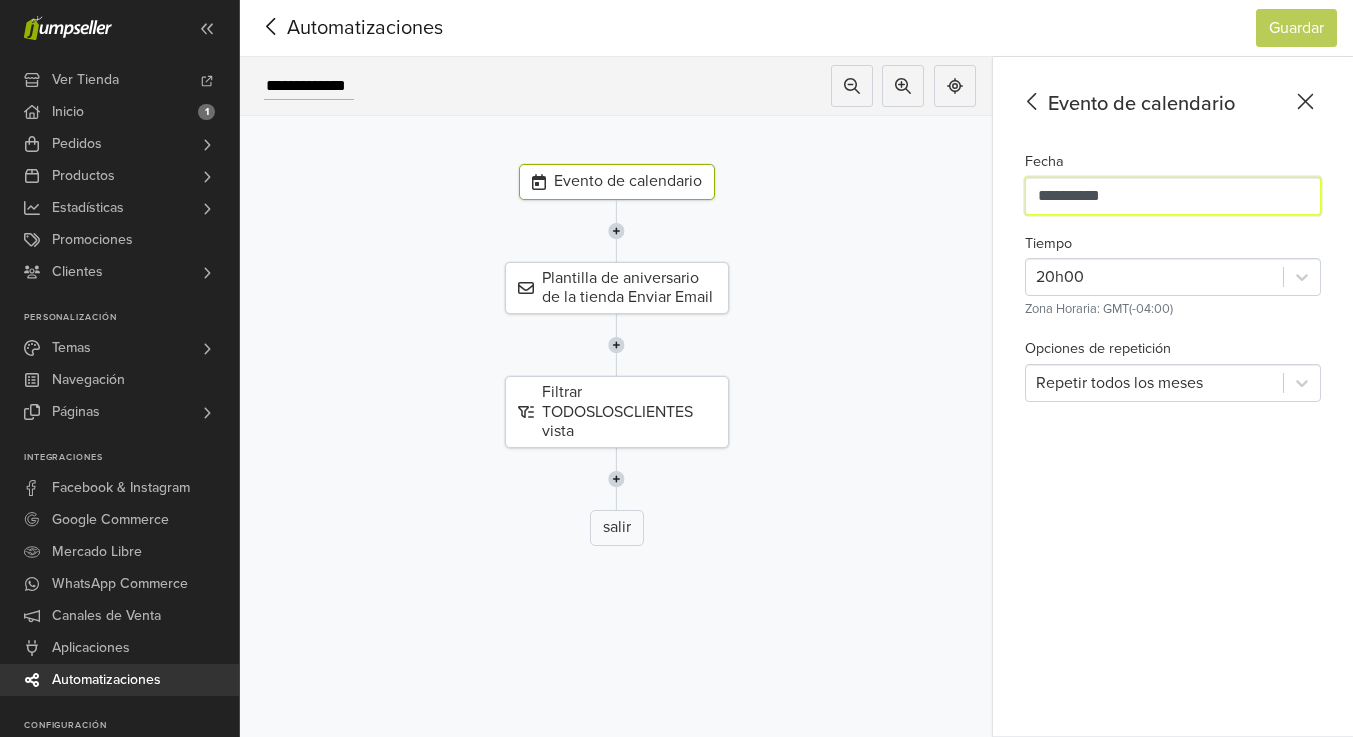 click on "**********" at bounding box center (1173, 196) 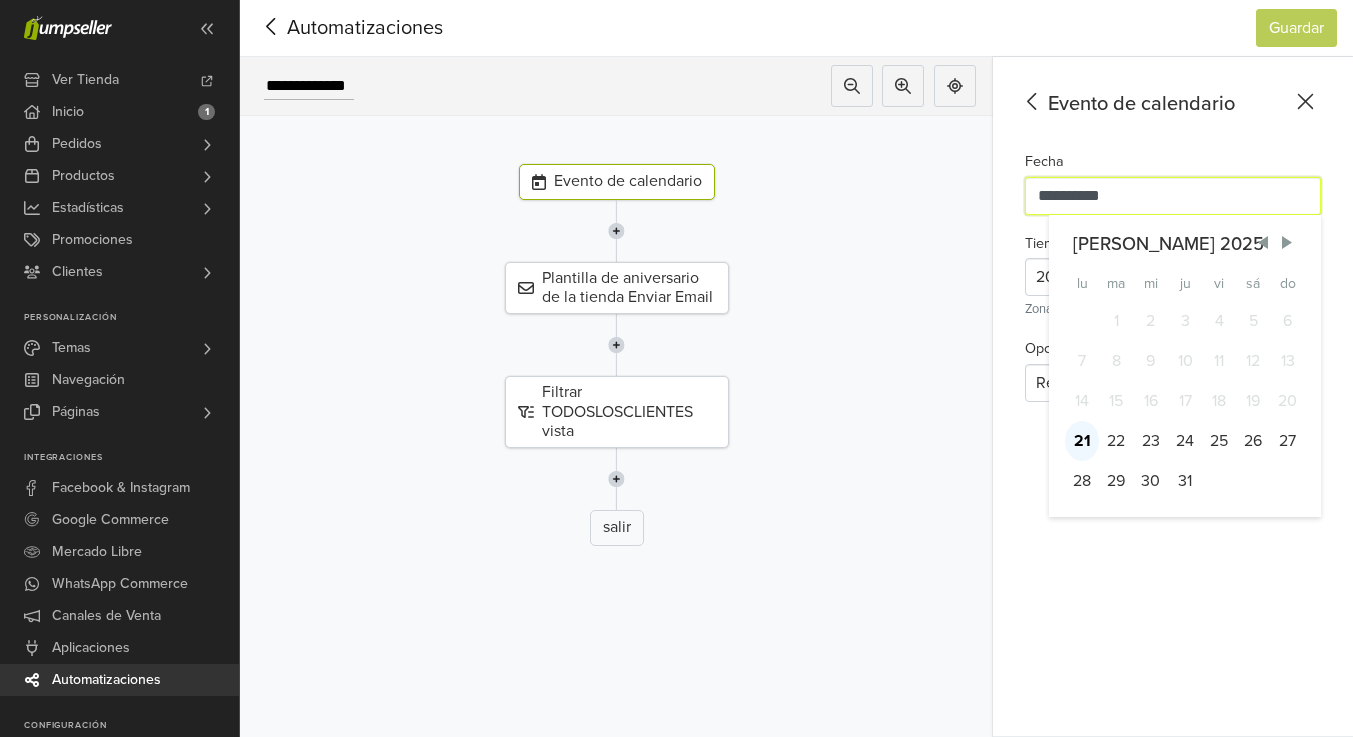 click on "21" at bounding box center [1082, 441] 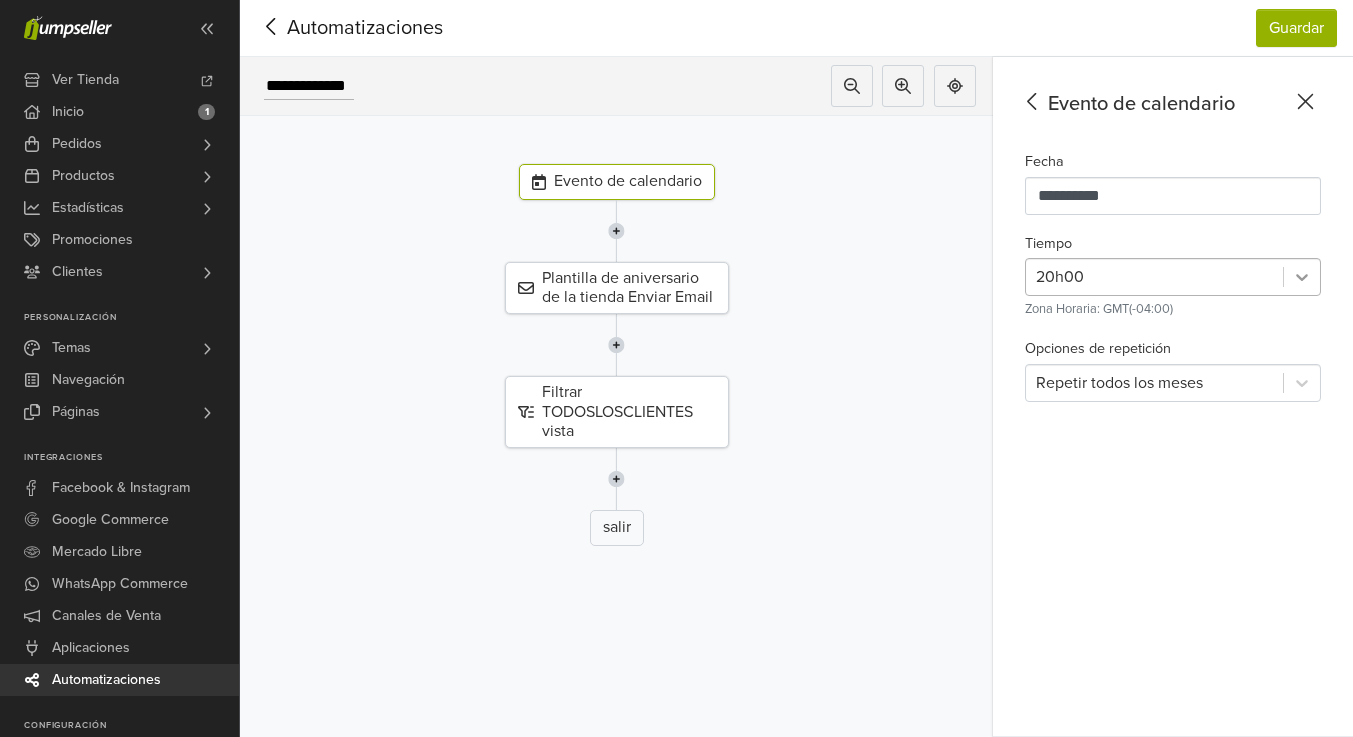 click 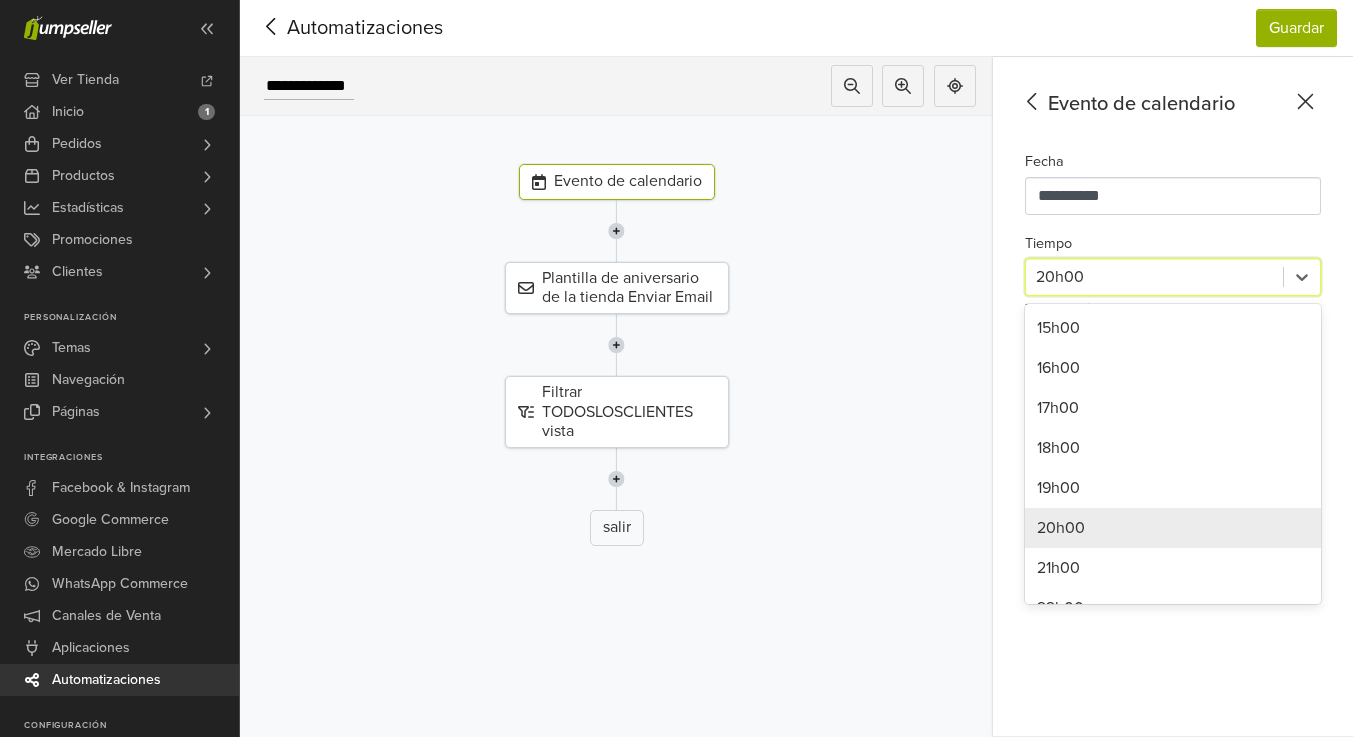scroll, scrollTop: 601, scrollLeft: 0, axis: vertical 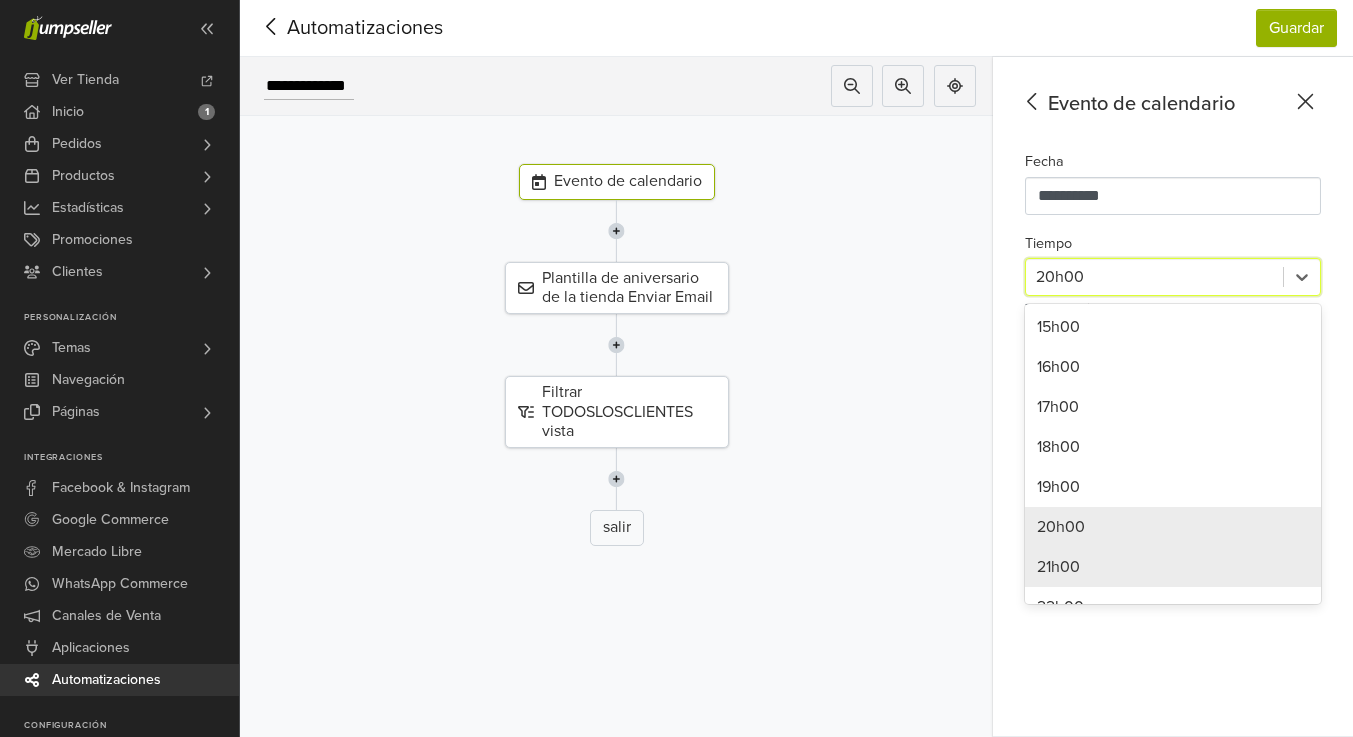 click on "21h00" at bounding box center [1173, 567] 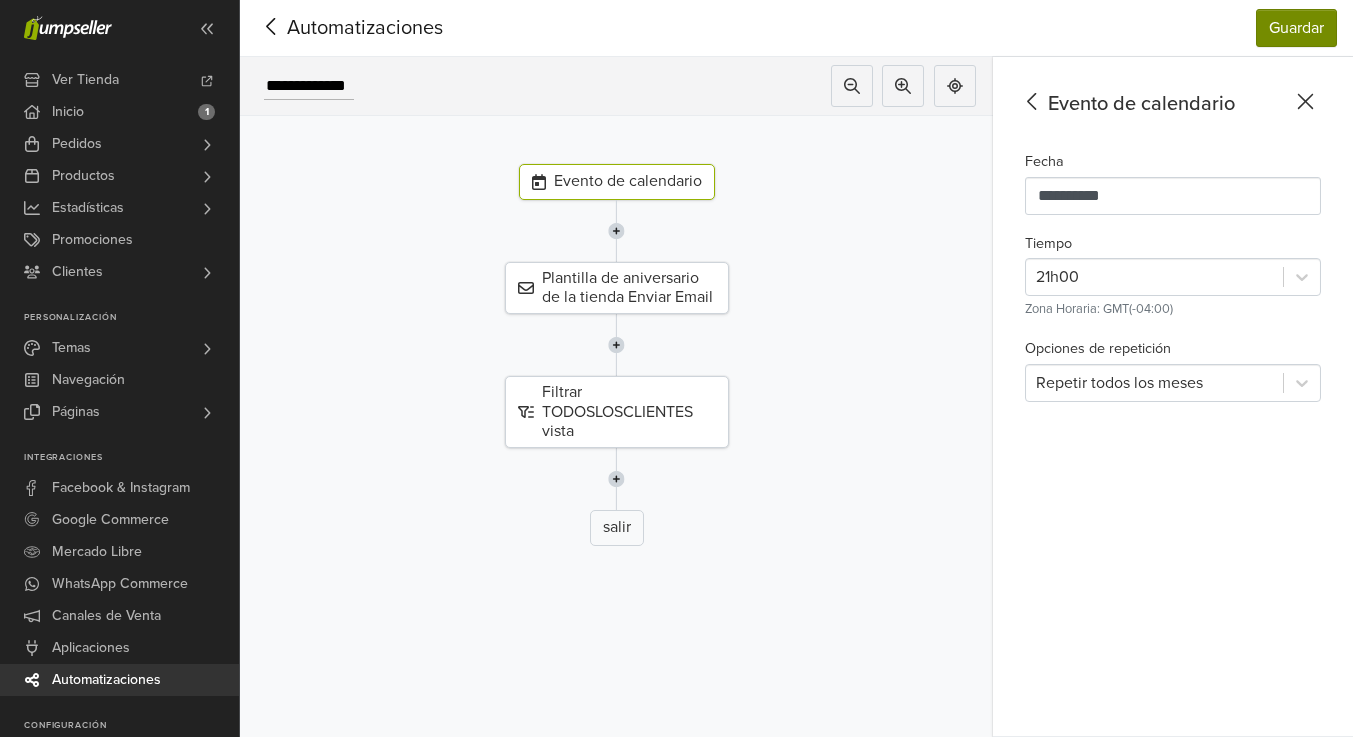 click on "Guardar" at bounding box center [1296, 28] 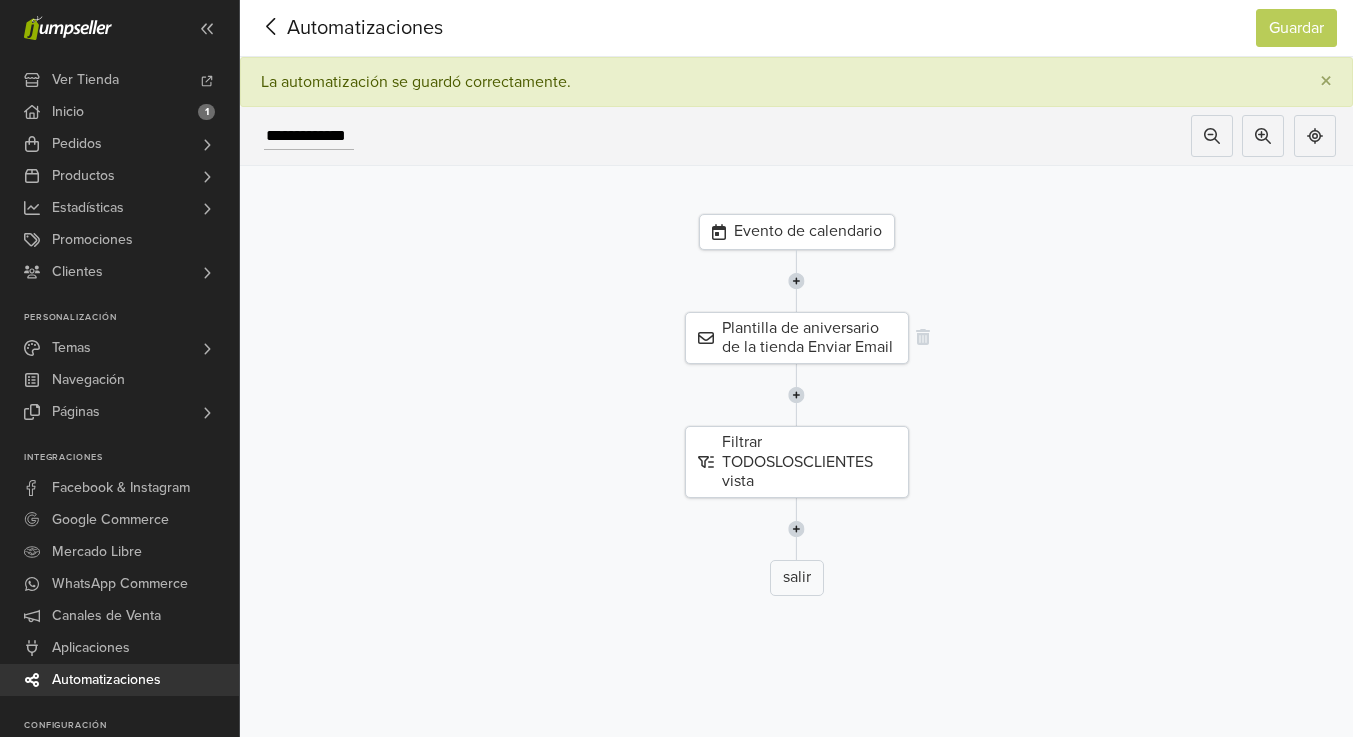 click on "Plantilla de aniversario de la tienda Enviar Email" at bounding box center (797, 338) 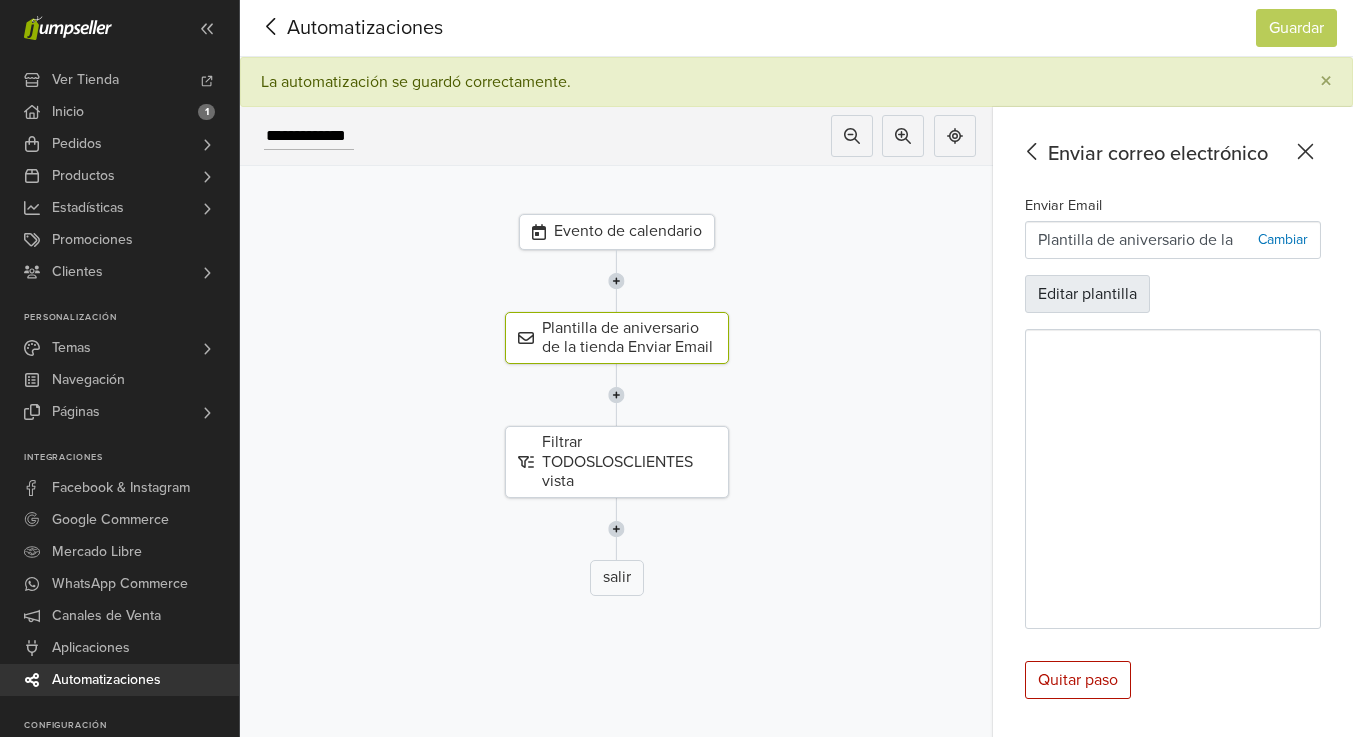 click on "Editar plantilla" at bounding box center [1087, 294] 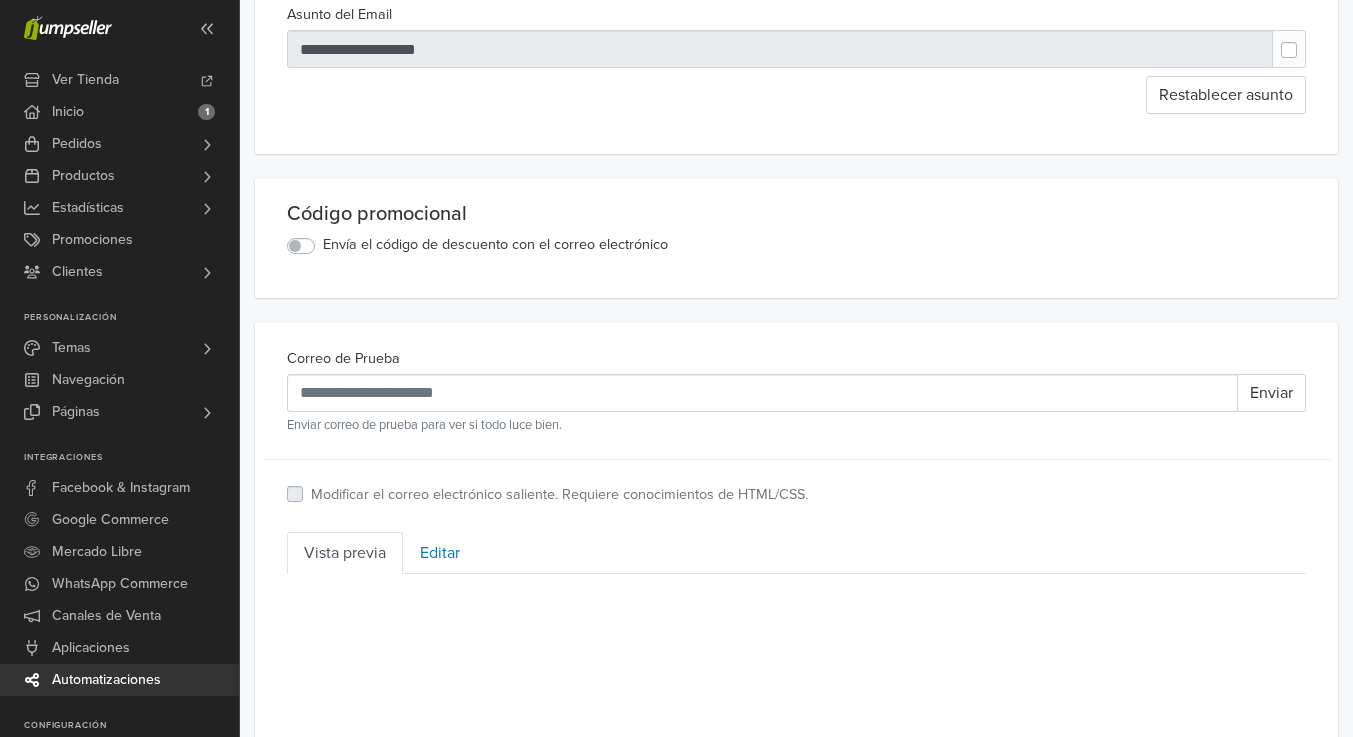 scroll, scrollTop: 462, scrollLeft: 0, axis: vertical 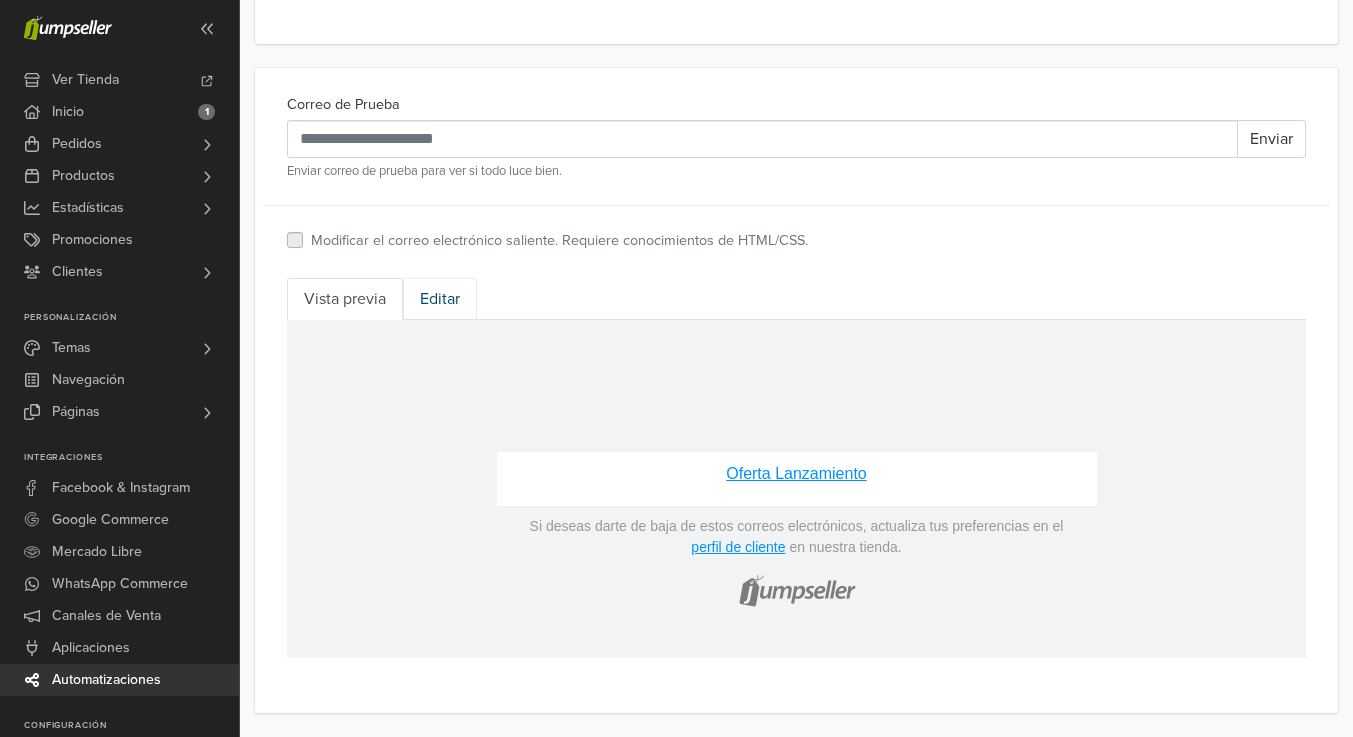 click on "Editar" at bounding box center [440, 299] 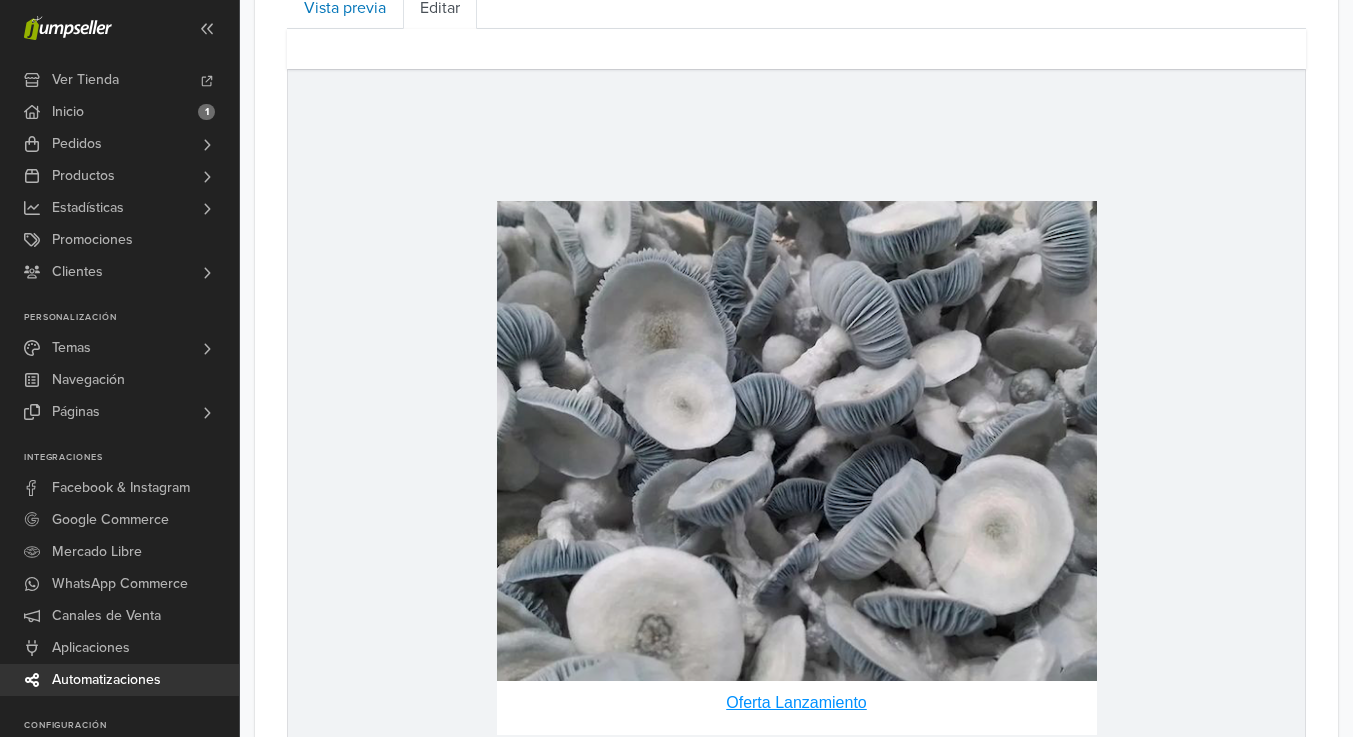 scroll, scrollTop: 809, scrollLeft: 0, axis: vertical 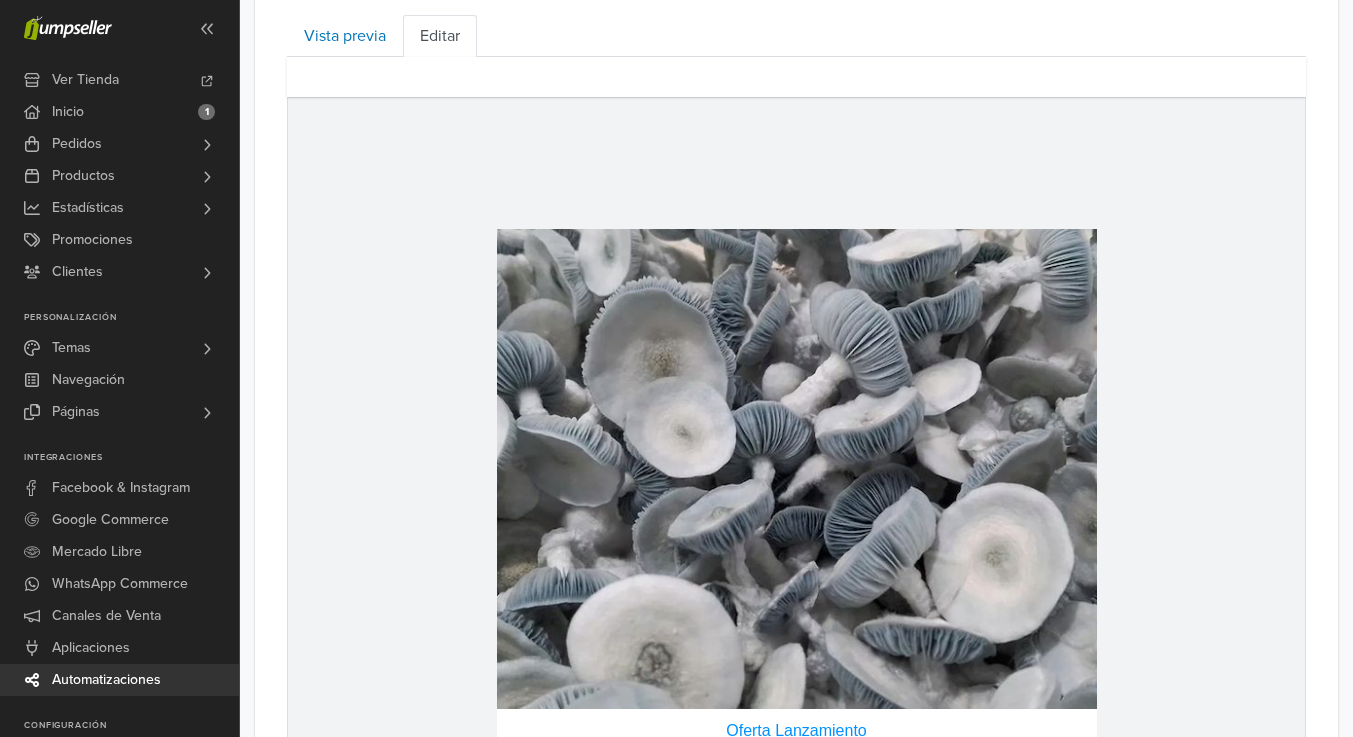 click at bounding box center (797, 467) 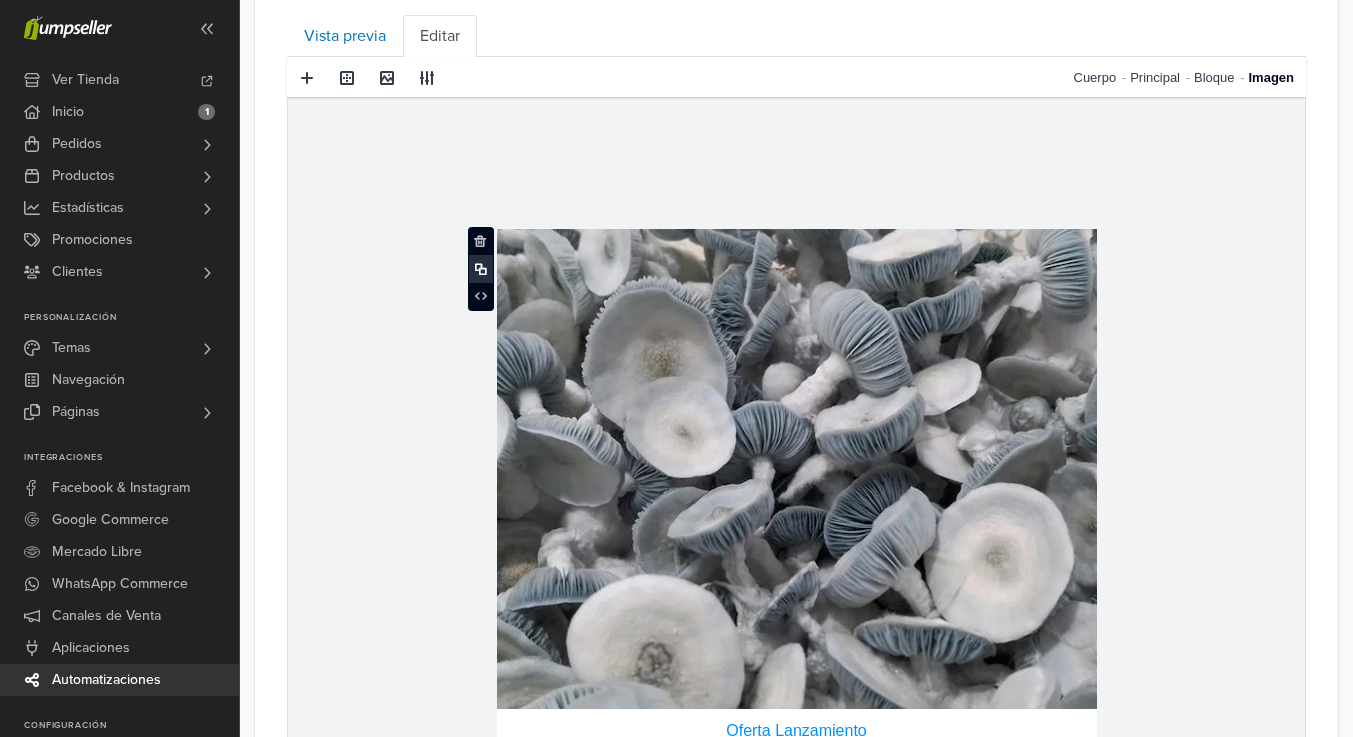 click at bounding box center [480, 269] 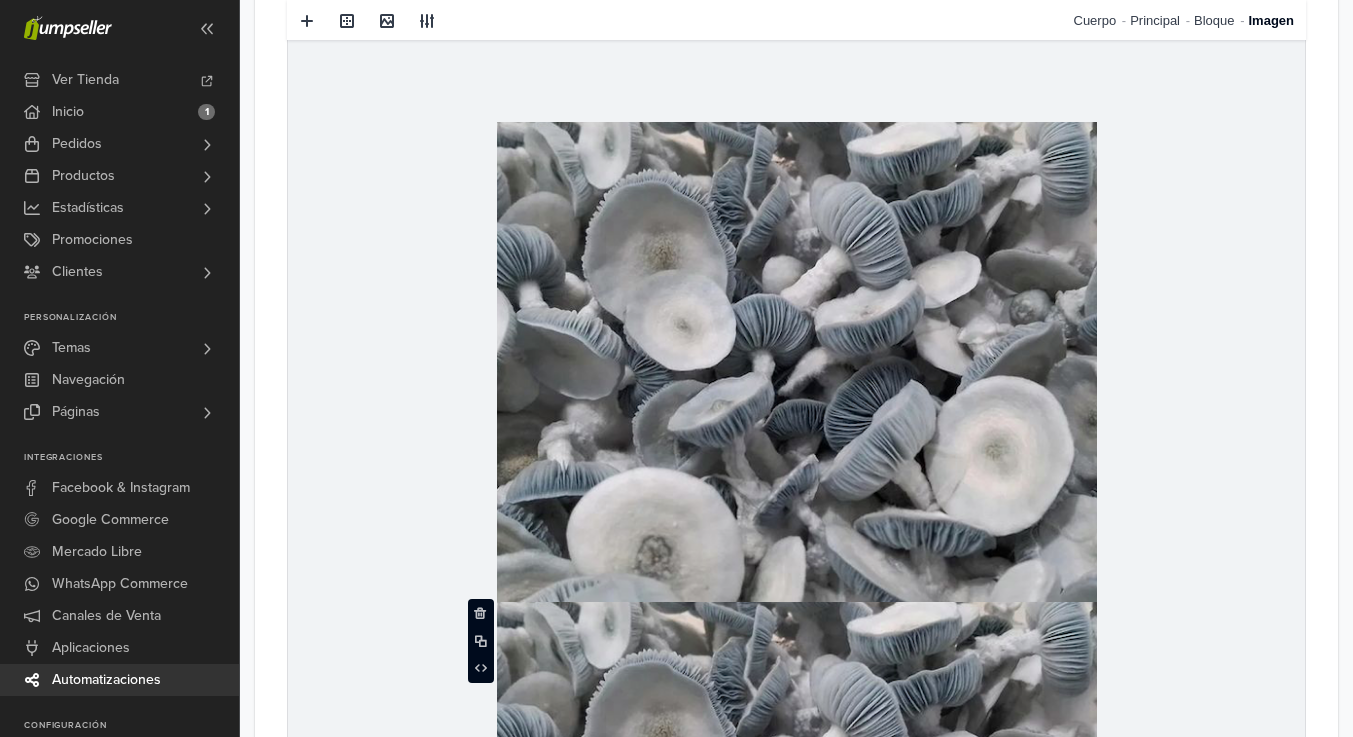 scroll, scrollTop: 934, scrollLeft: 0, axis: vertical 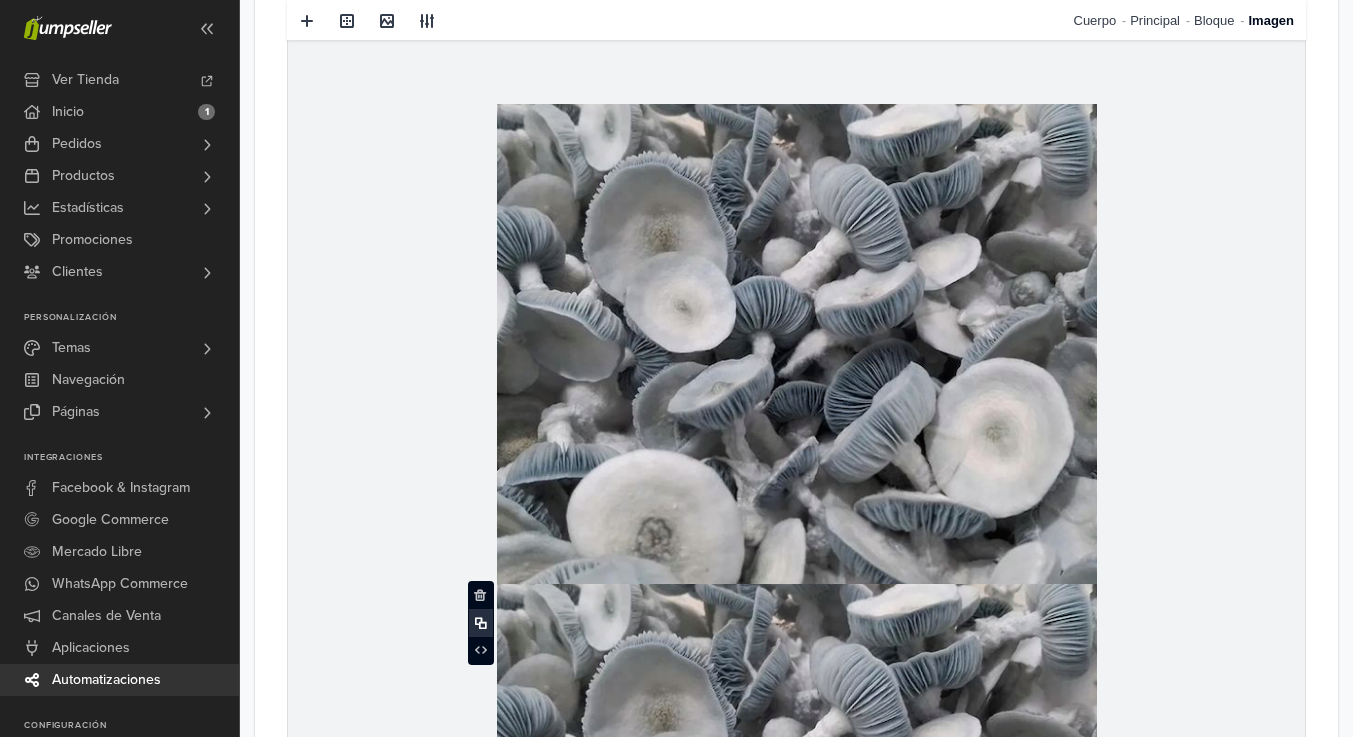 click at bounding box center (480, 623) 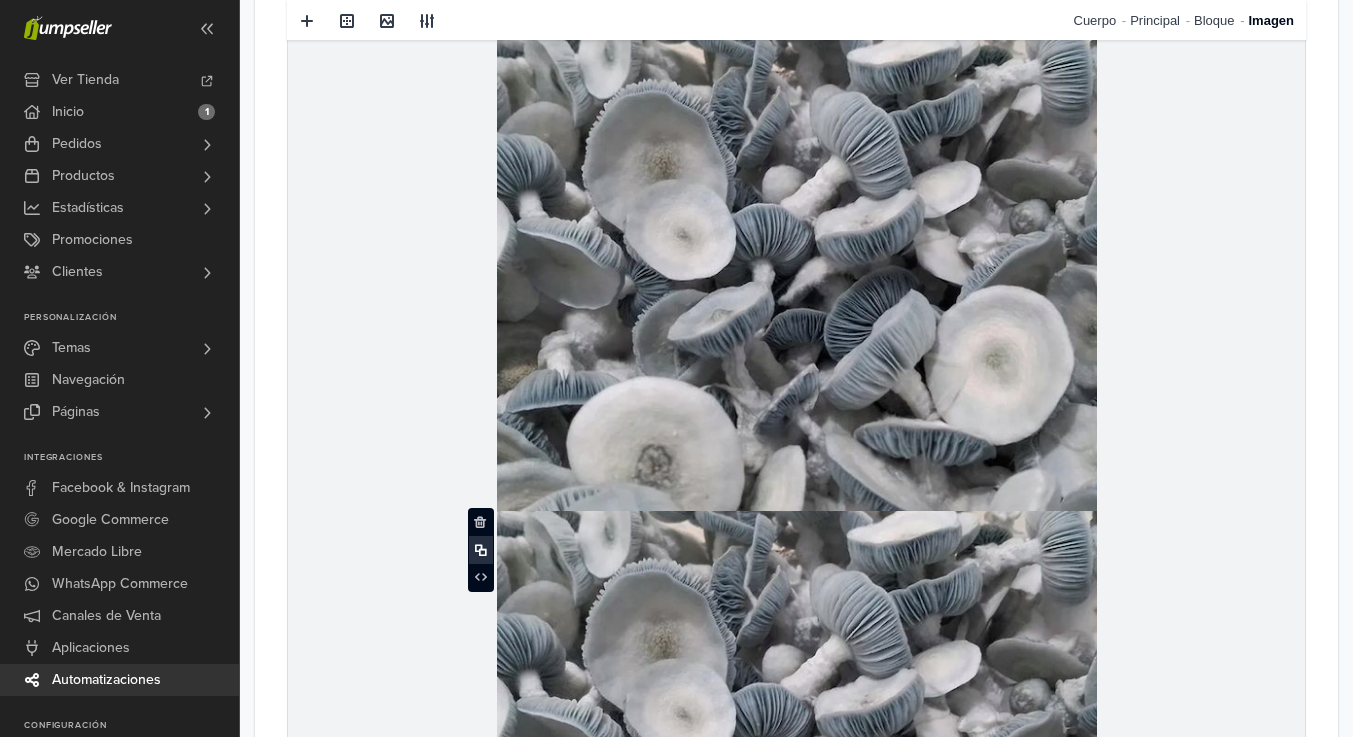 scroll, scrollTop: 1500, scrollLeft: 0, axis: vertical 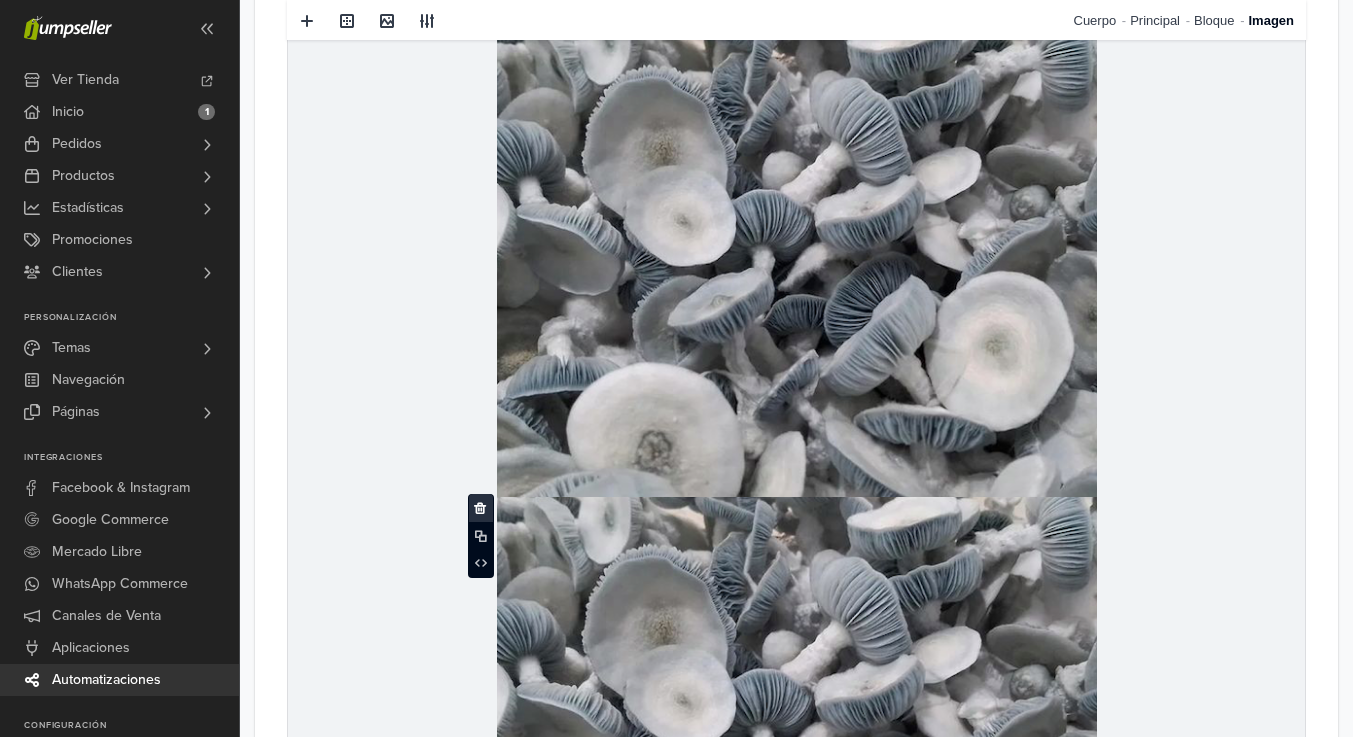 click at bounding box center [480, 508] 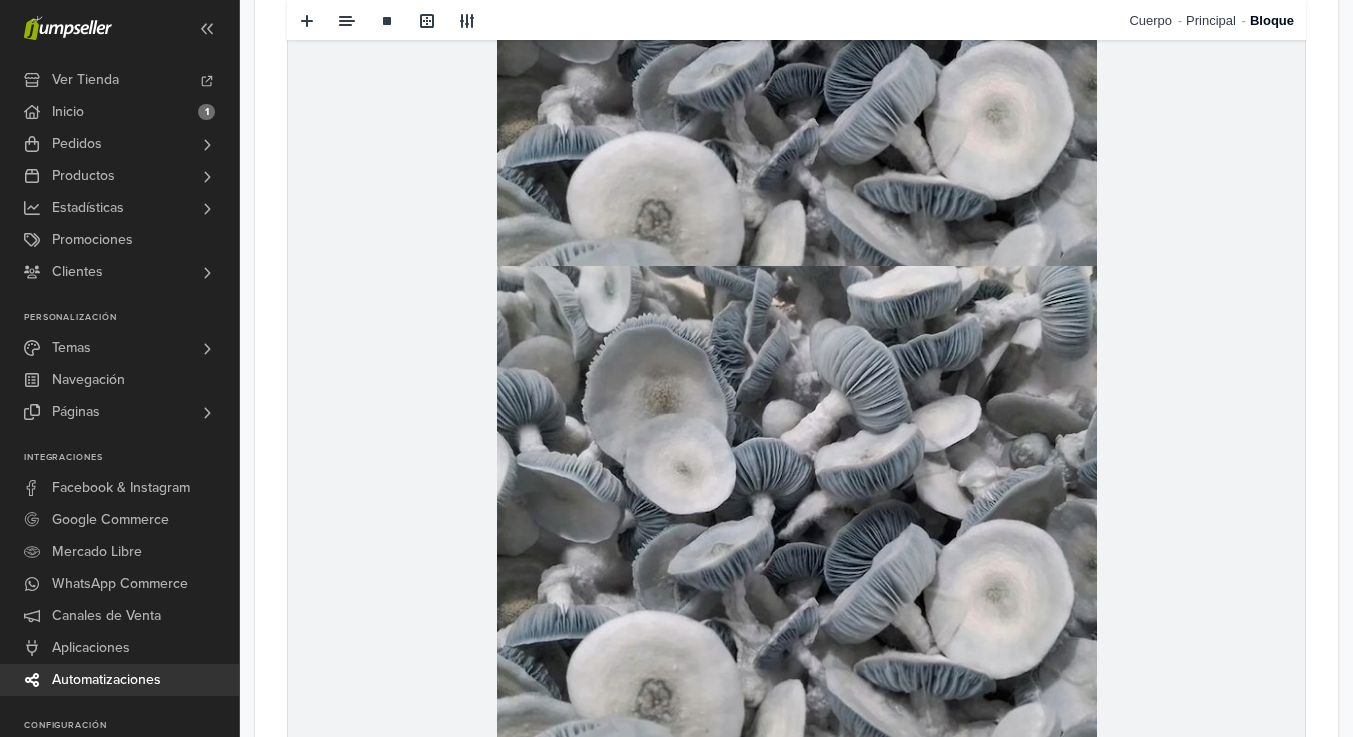scroll, scrollTop: 1196, scrollLeft: 0, axis: vertical 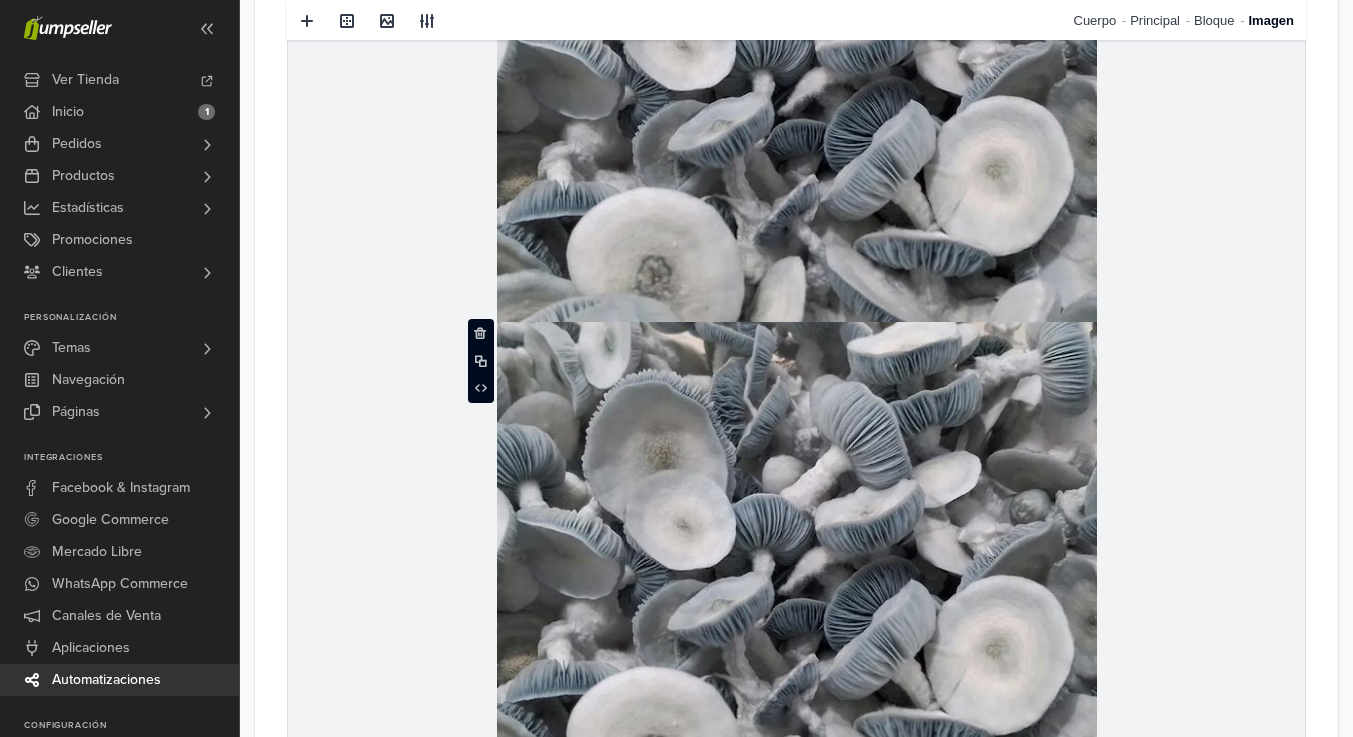 click at bounding box center (797, 561) 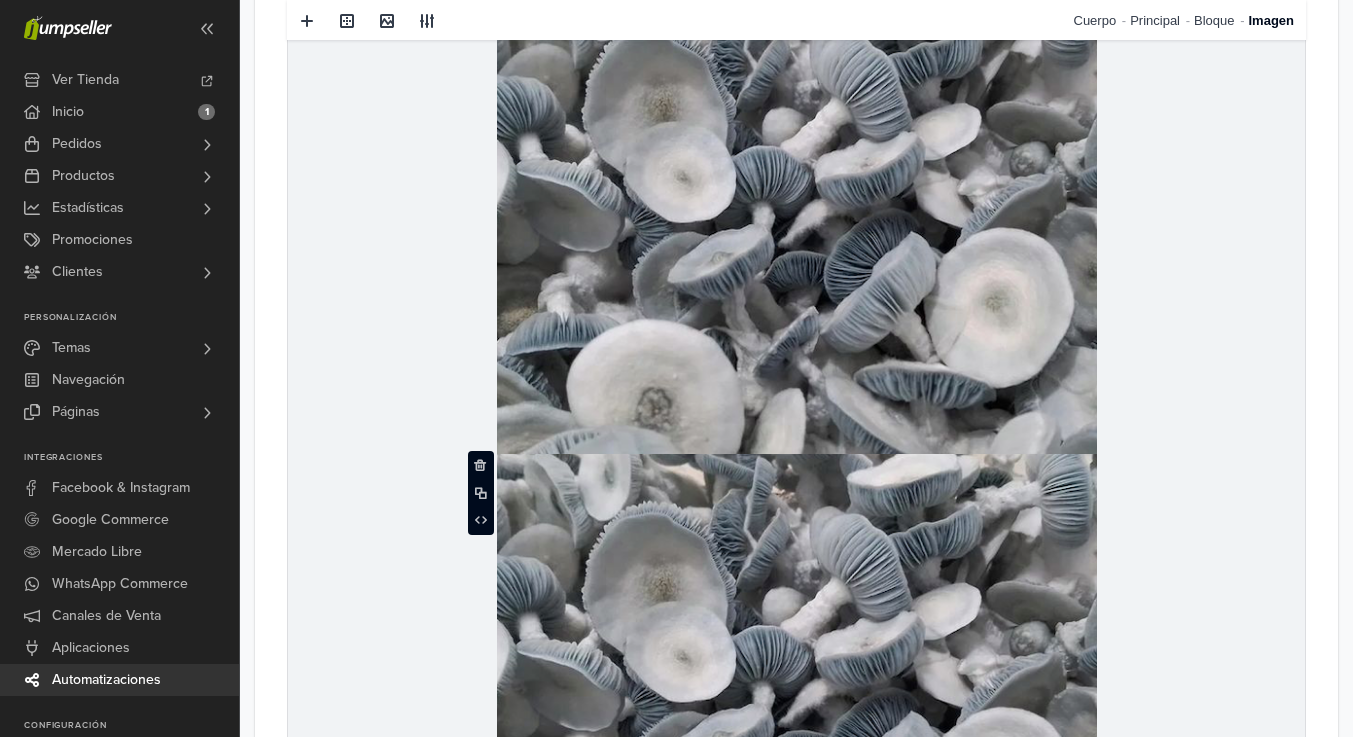 scroll, scrollTop: 1062, scrollLeft: 0, axis: vertical 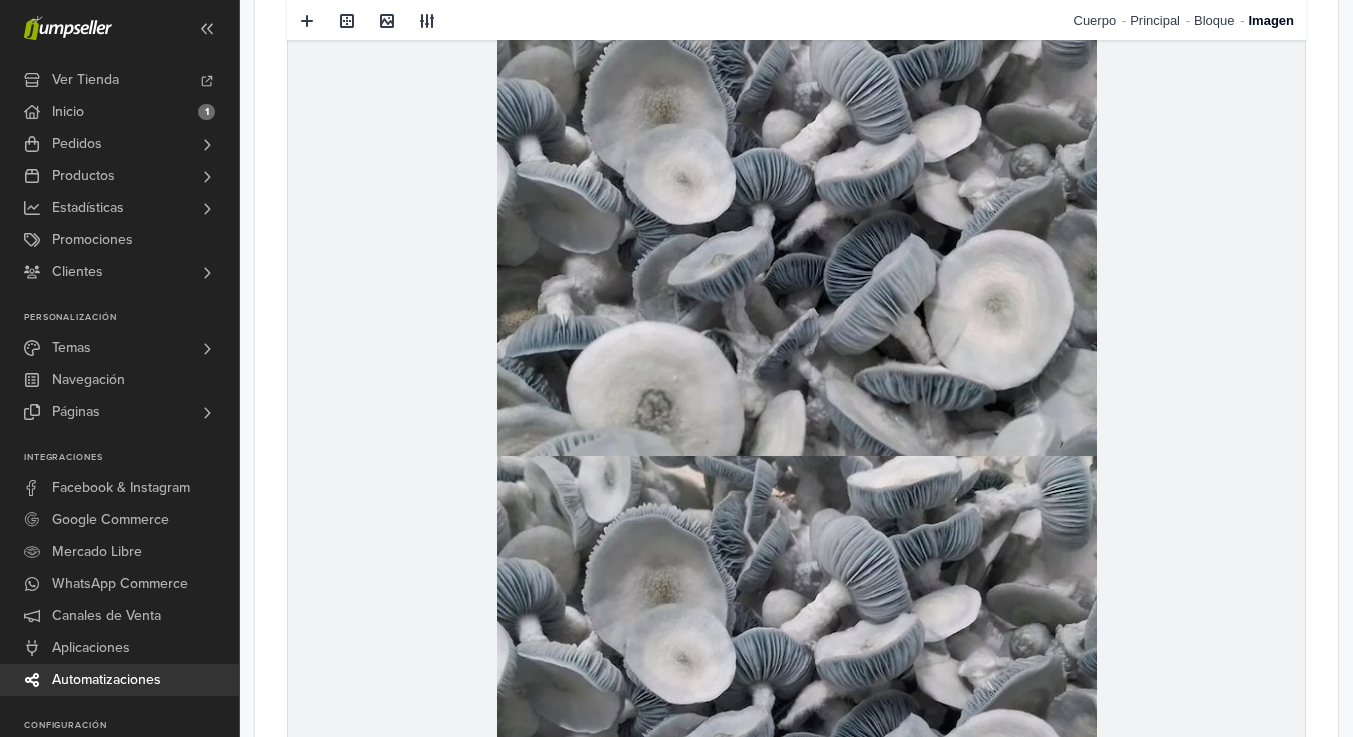 click at bounding box center [797, 215] 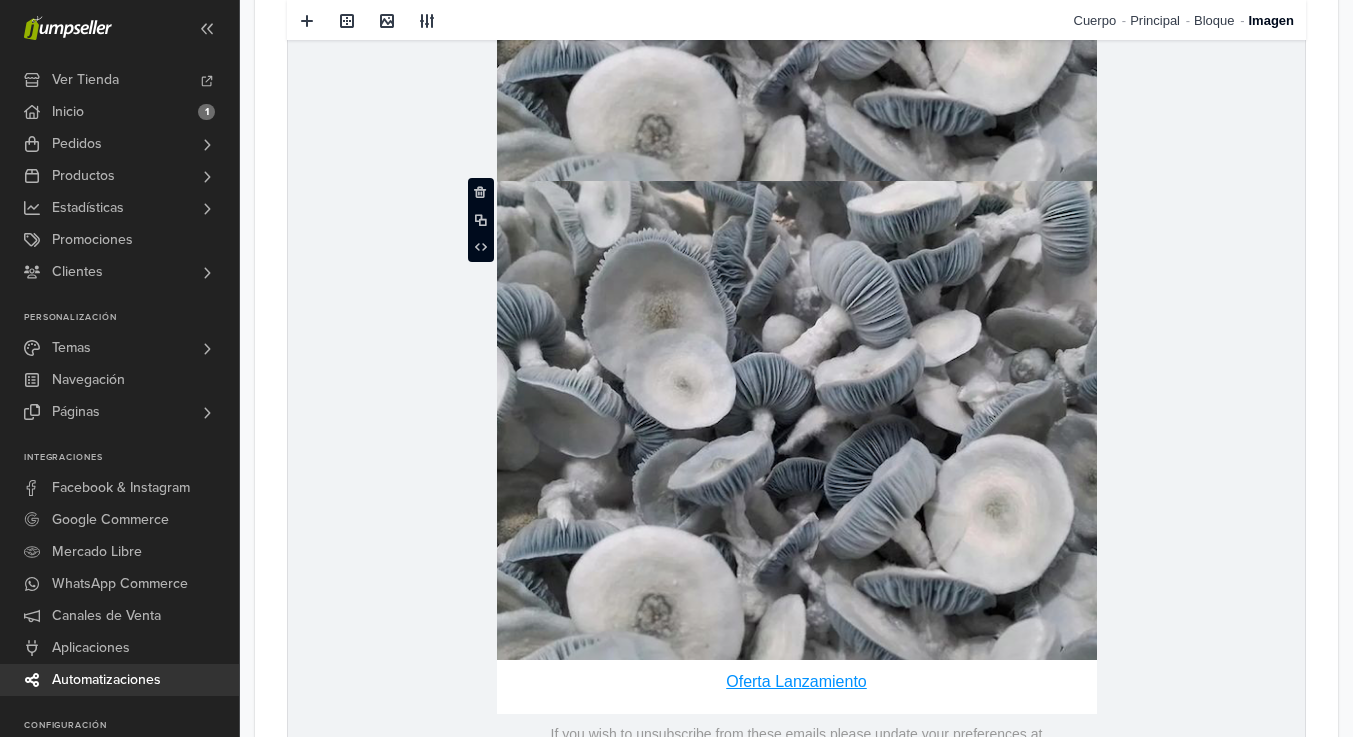 scroll, scrollTop: 1342, scrollLeft: 0, axis: vertical 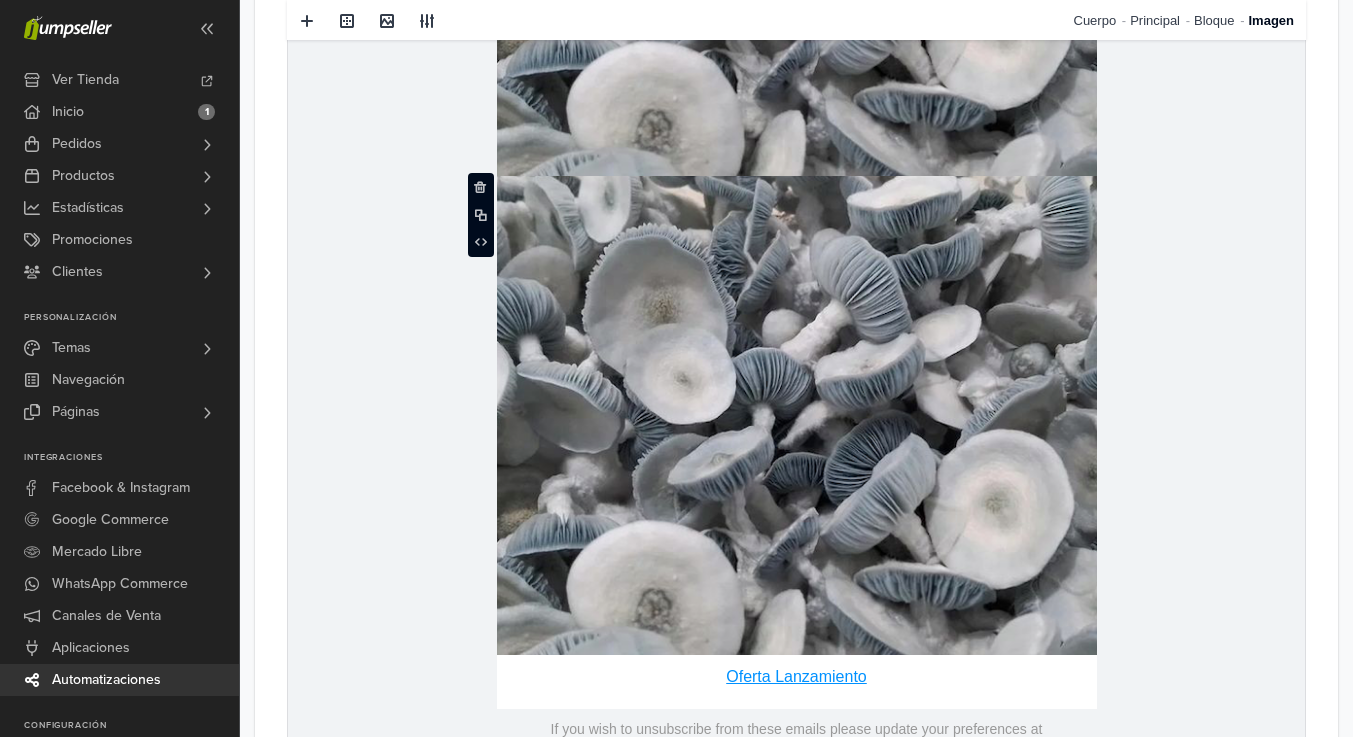 click at bounding box center [797, 415] 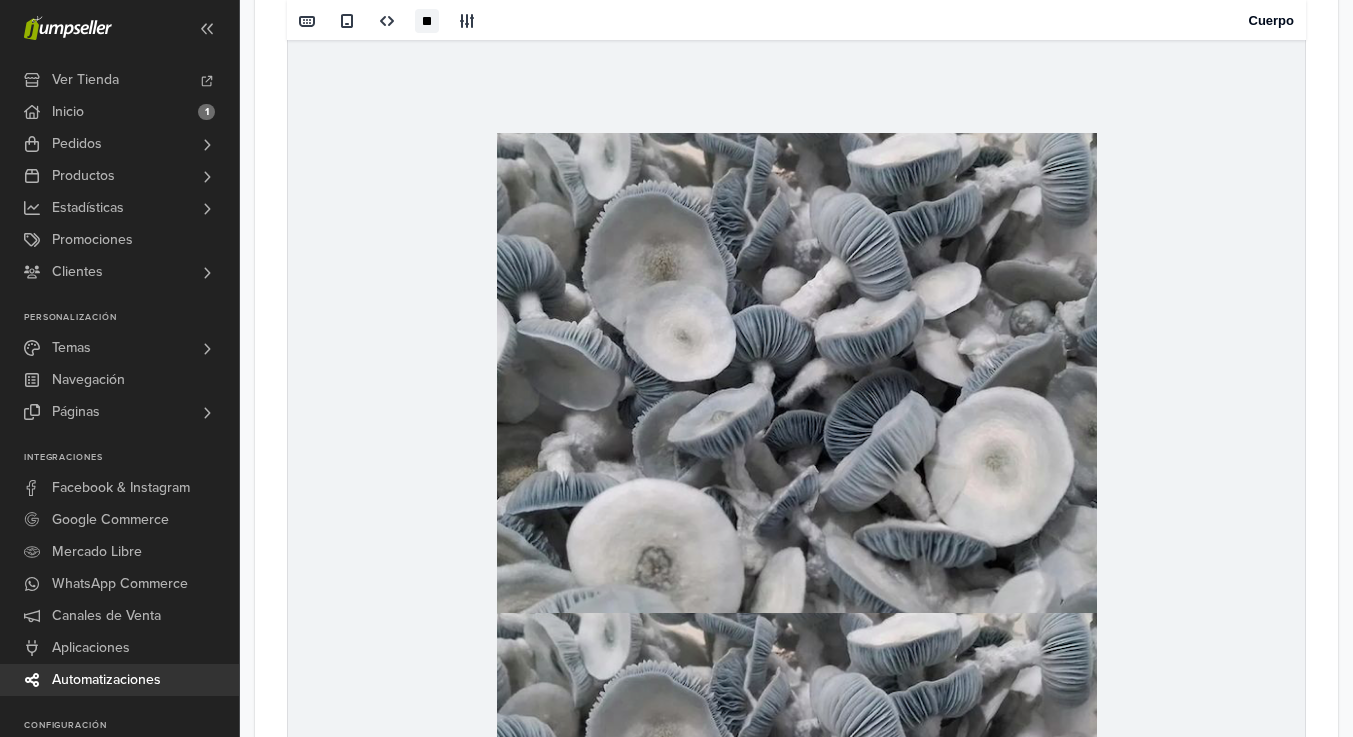 scroll, scrollTop: 904, scrollLeft: 0, axis: vertical 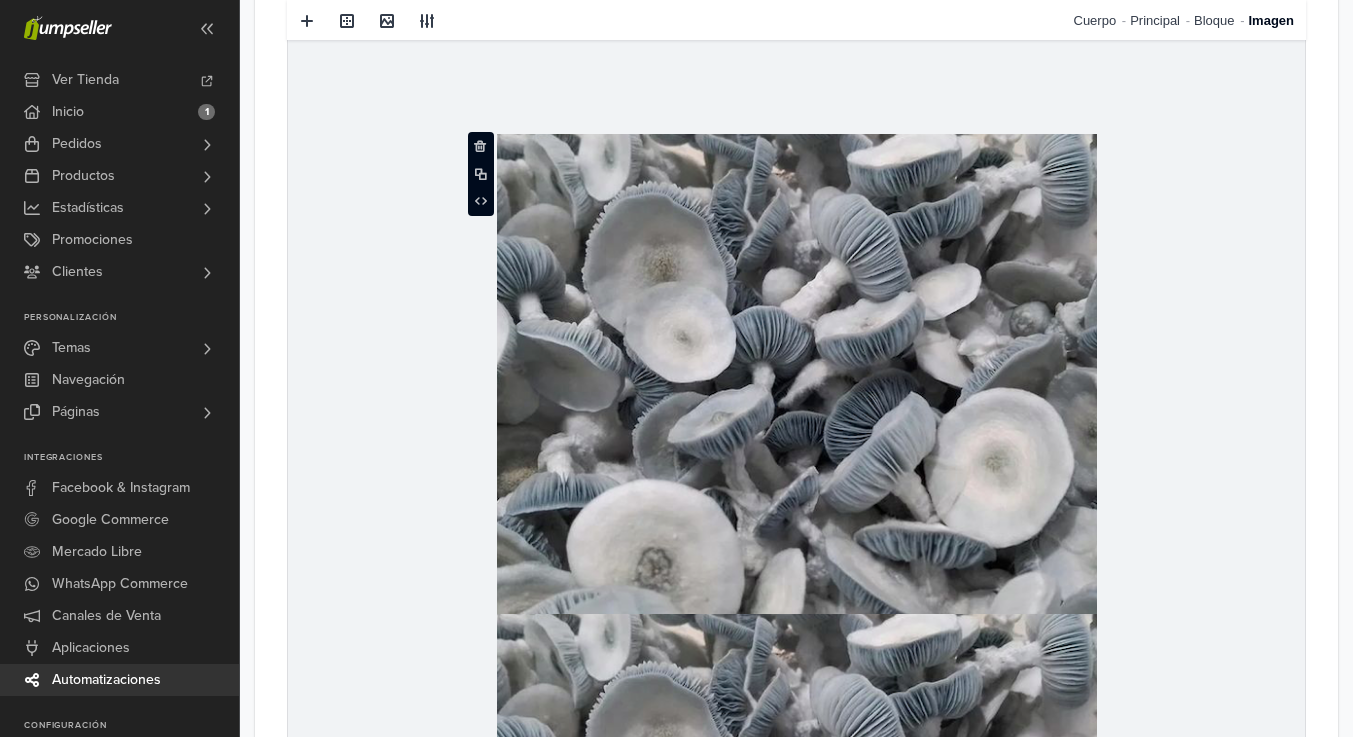 click at bounding box center (797, 372) 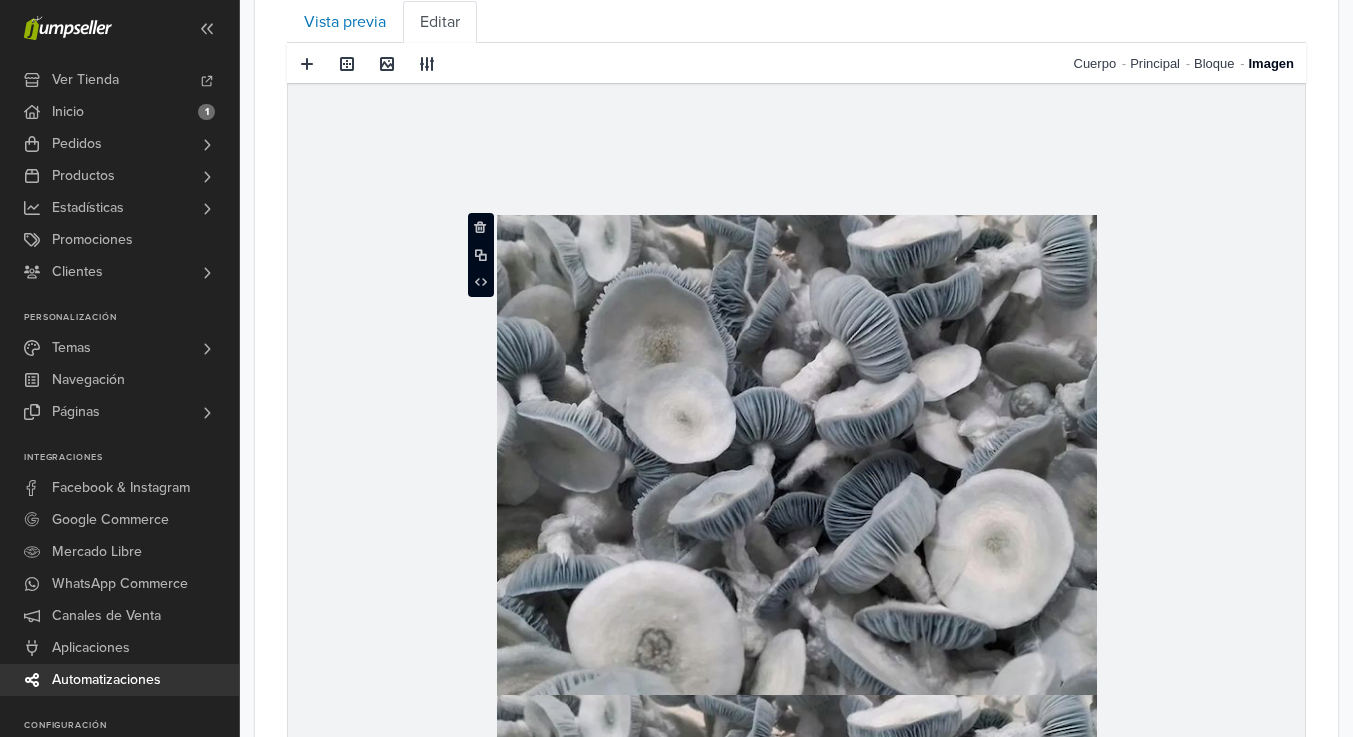 scroll, scrollTop: 824, scrollLeft: 0, axis: vertical 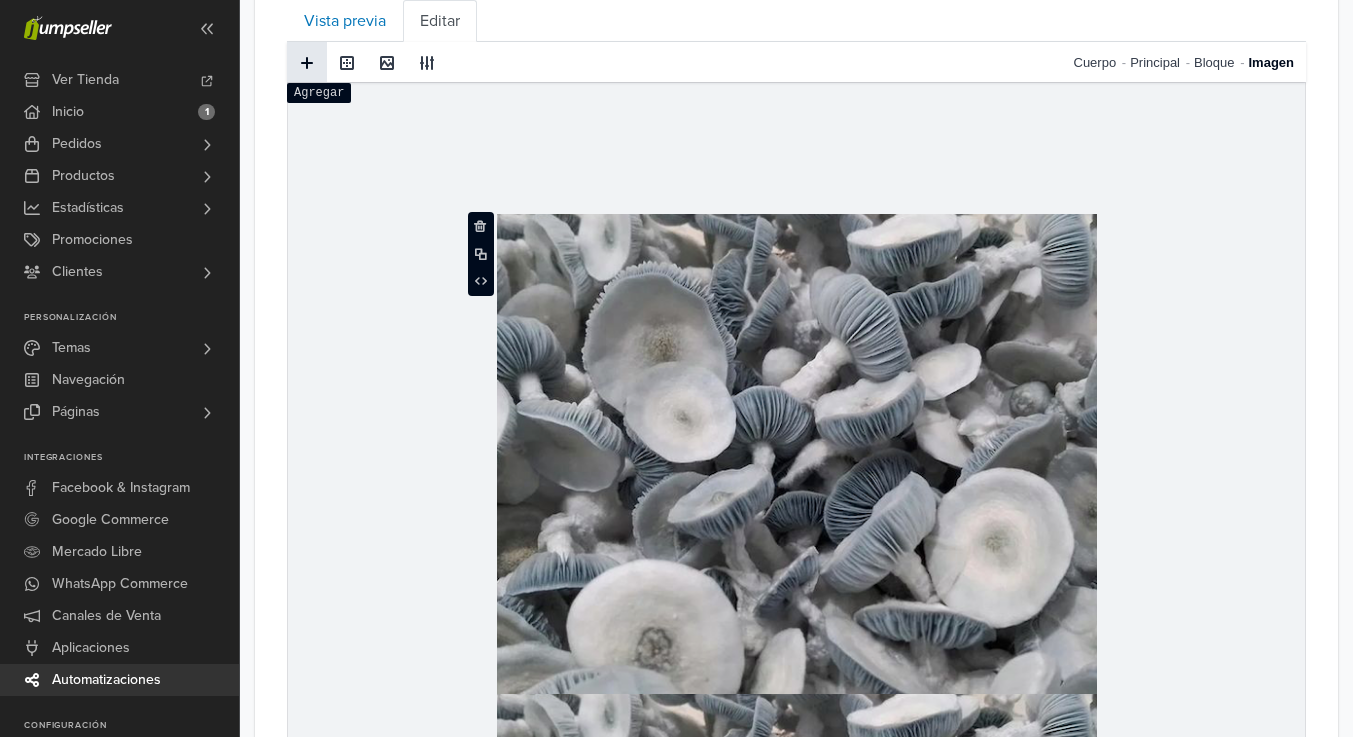 click at bounding box center (307, 63) 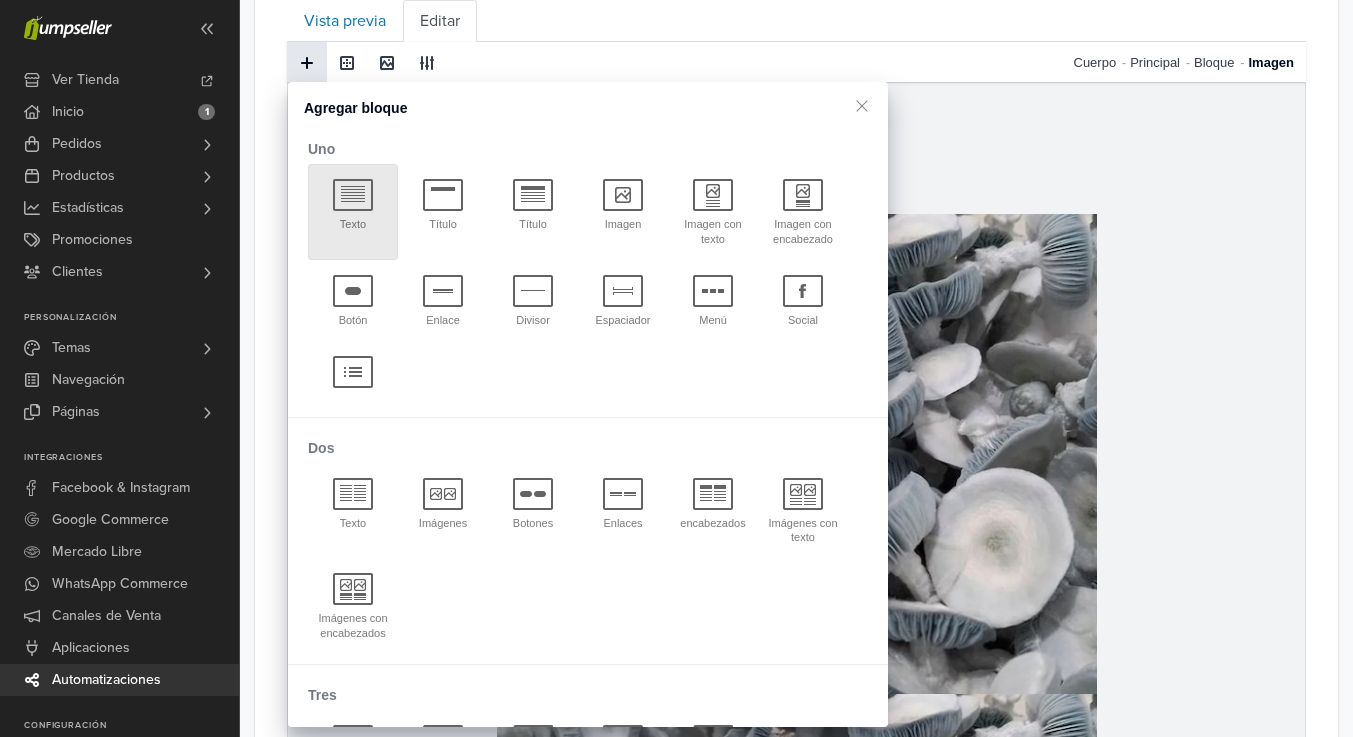 drag, startPoint x: 364, startPoint y: 197, endPoint x: 76, endPoint y: 114, distance: 299.72153 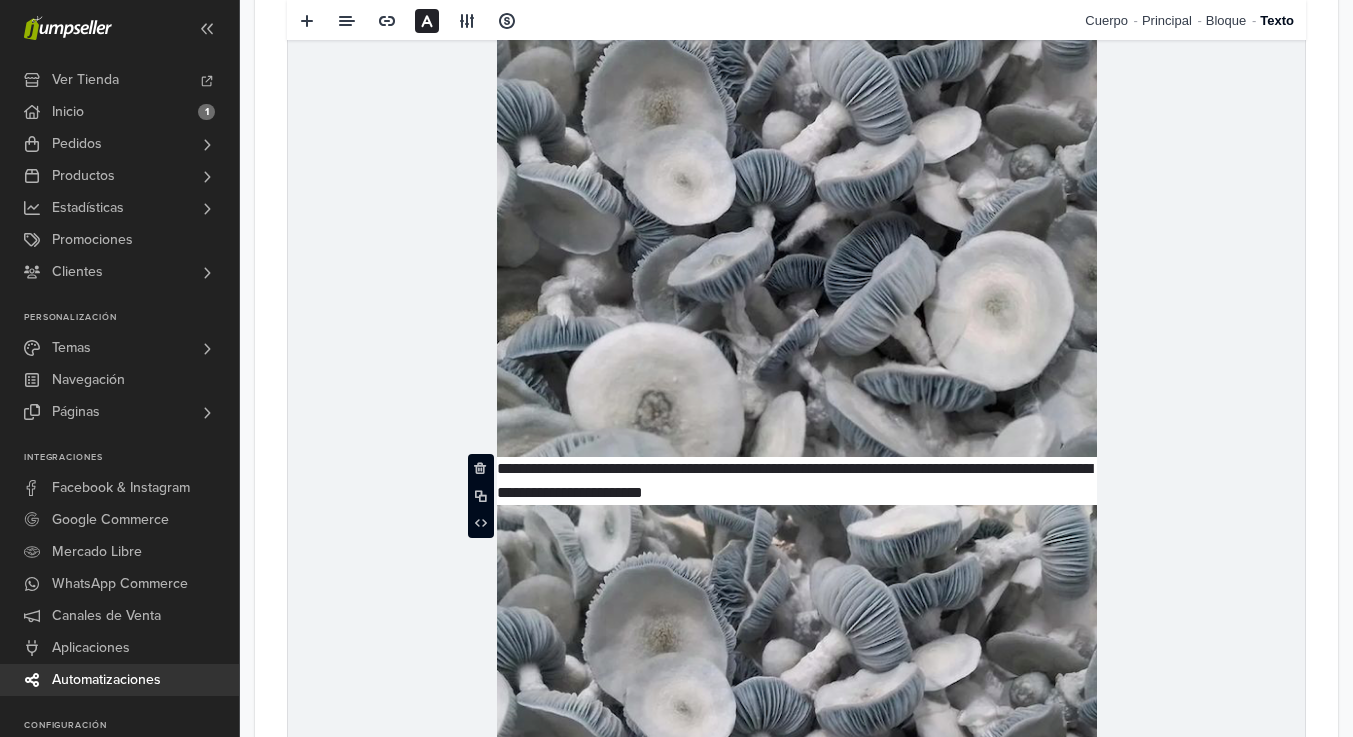 scroll, scrollTop: 1064, scrollLeft: 0, axis: vertical 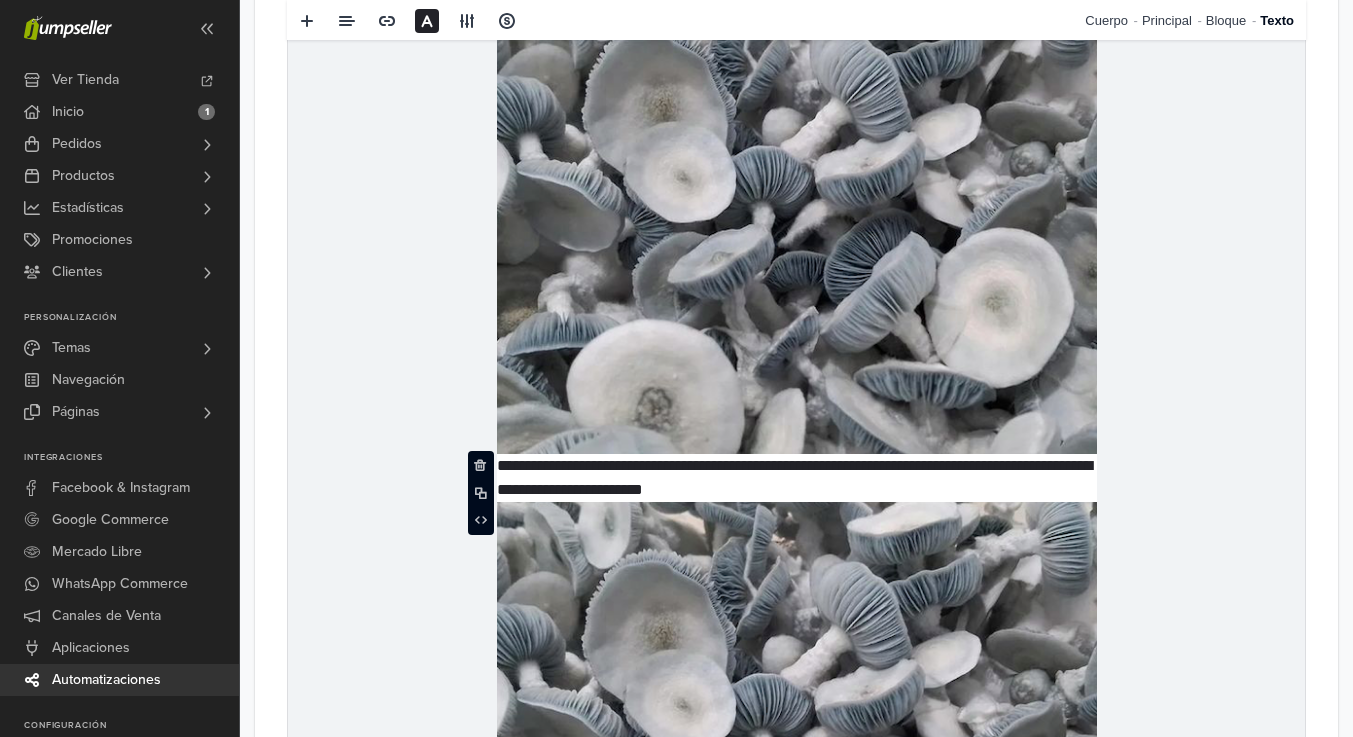 click on "**********" at bounding box center [797, 478] 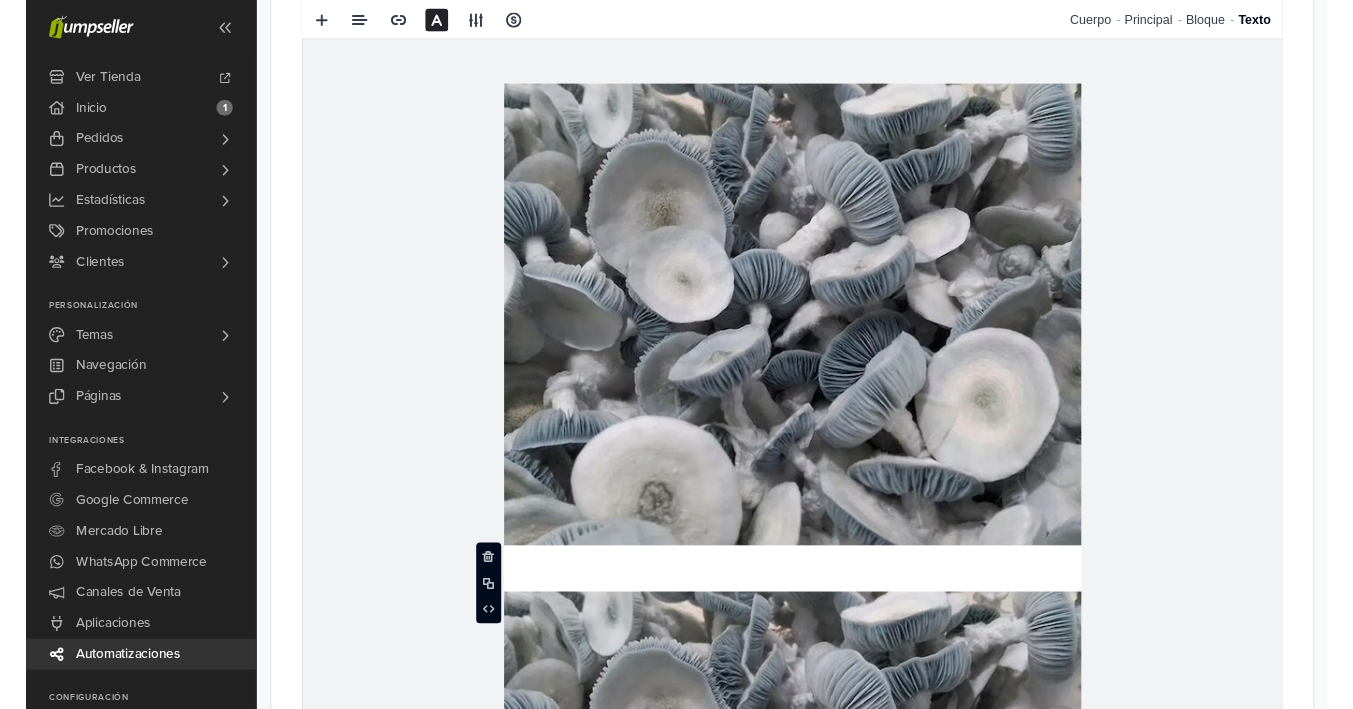 scroll, scrollTop: 949, scrollLeft: 0, axis: vertical 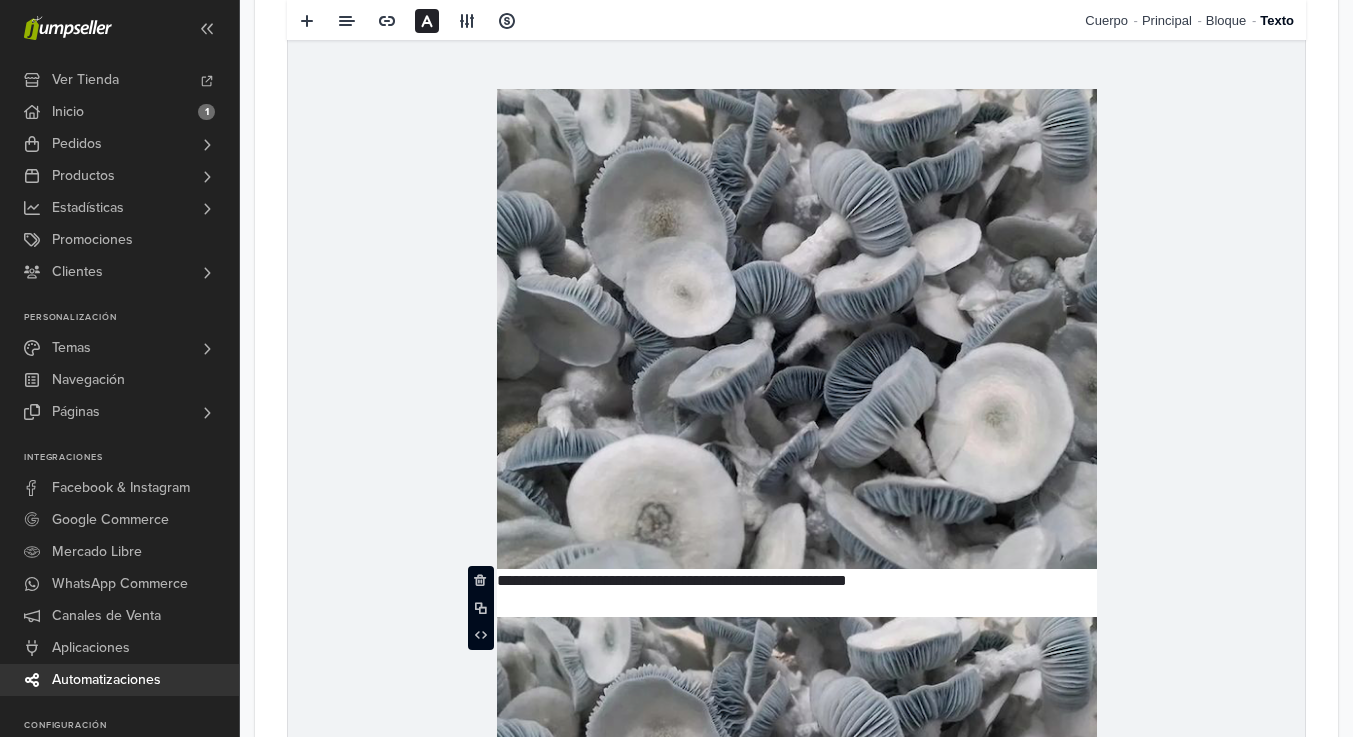 click on "**********" at bounding box center [797, 593] 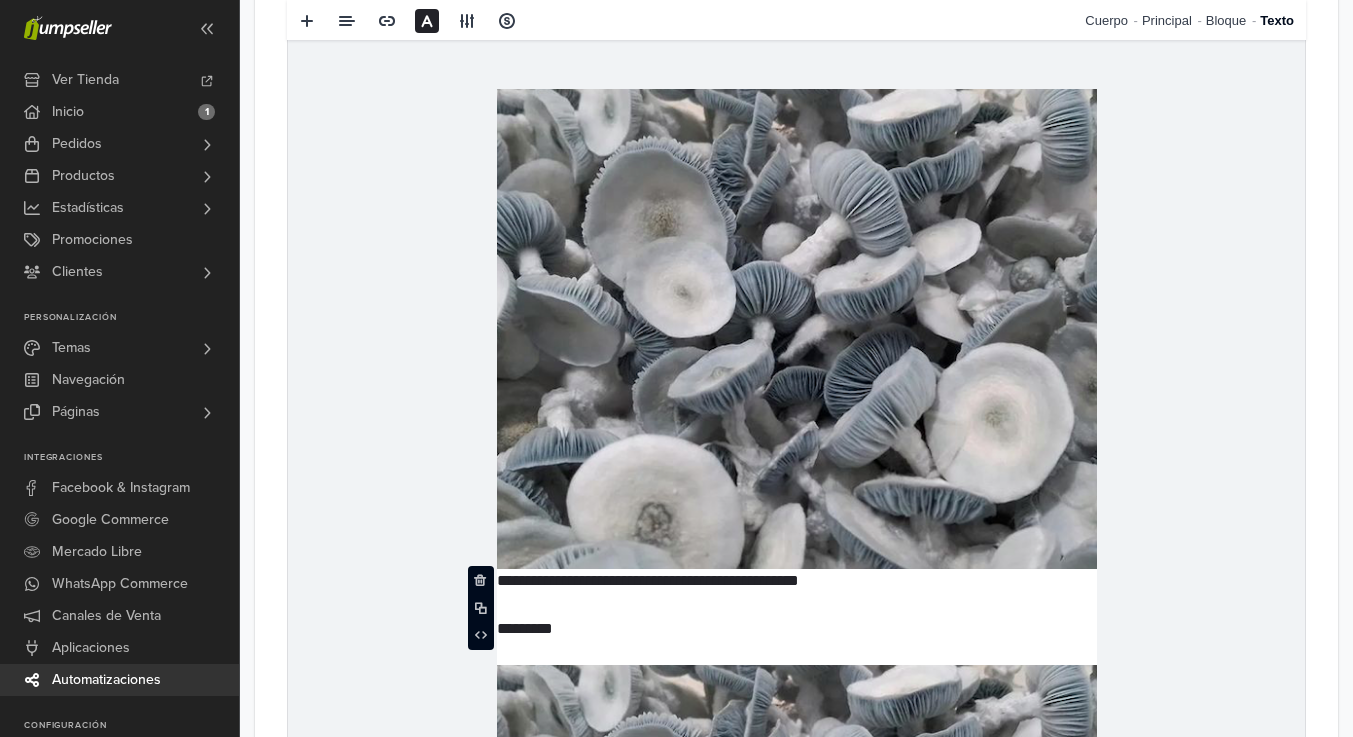click on "**********" at bounding box center [797, 617] 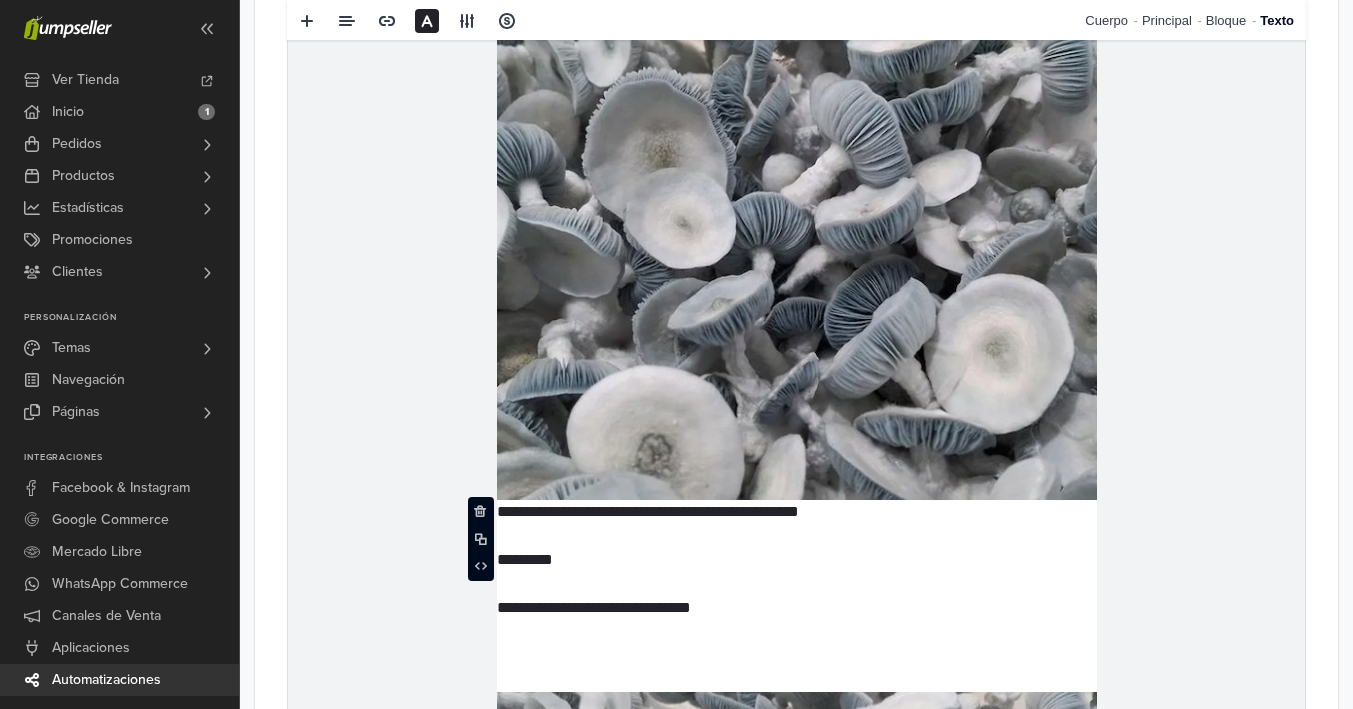 scroll, scrollTop: 1043, scrollLeft: 0, axis: vertical 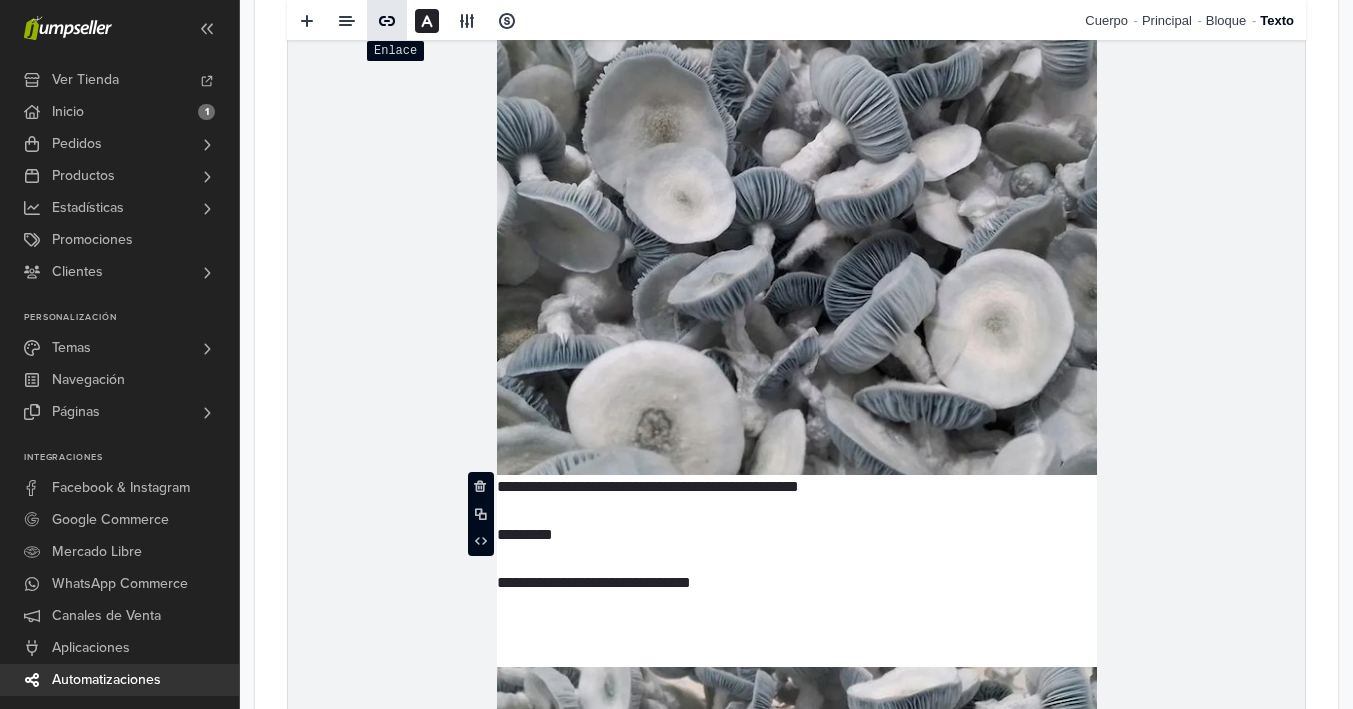 click at bounding box center (387, 21) 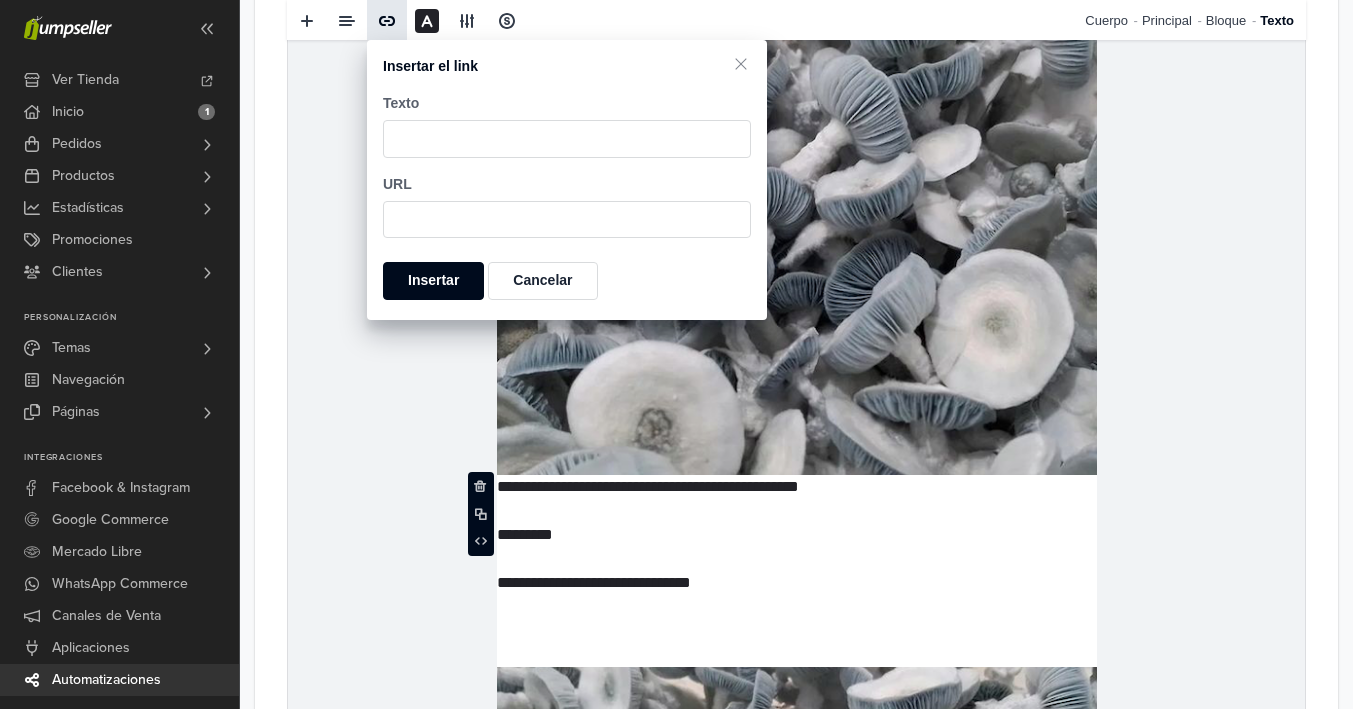 click at bounding box center [567, 220] 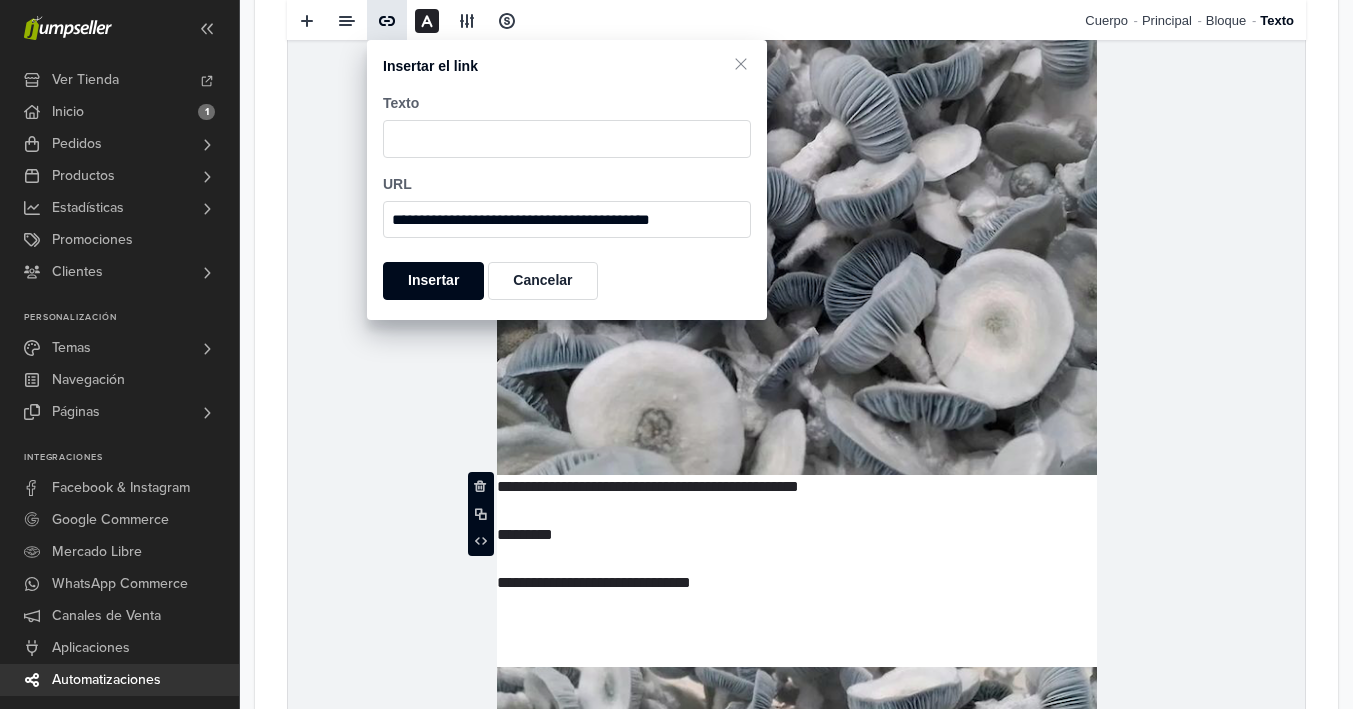 type on "**********" 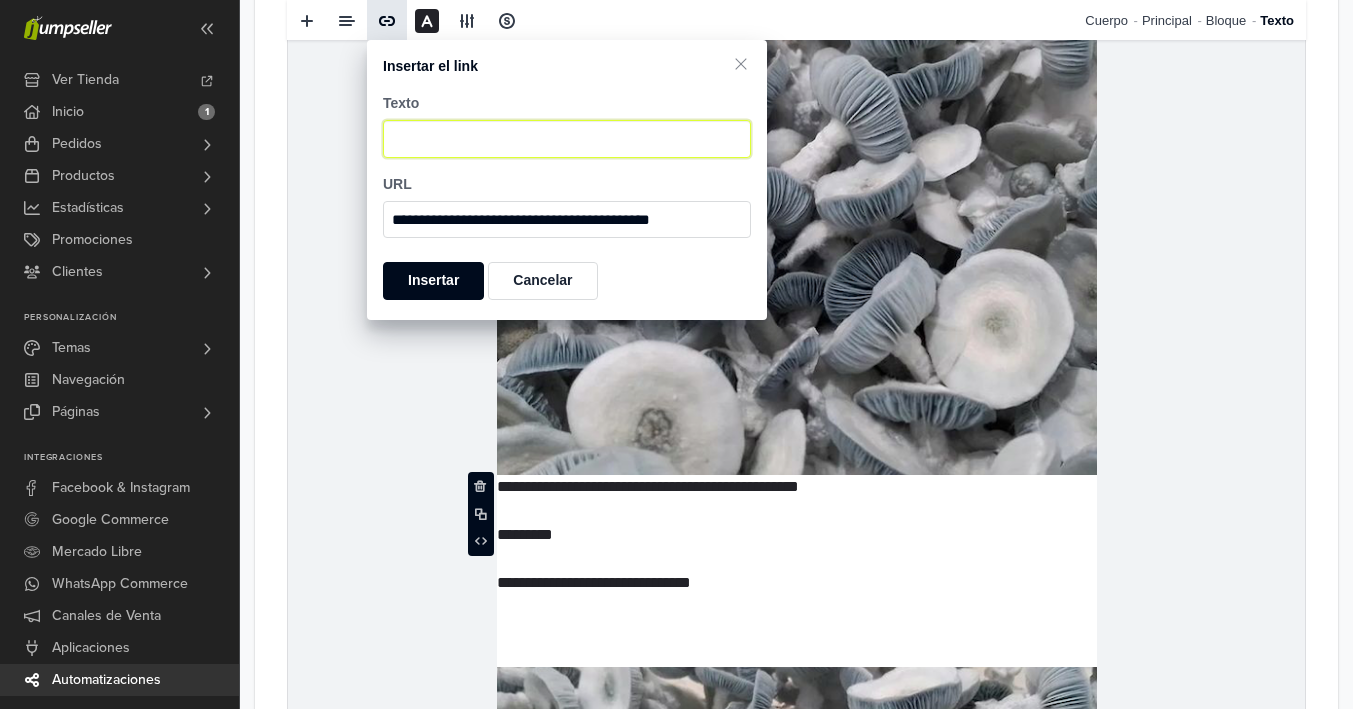click at bounding box center (567, 139) 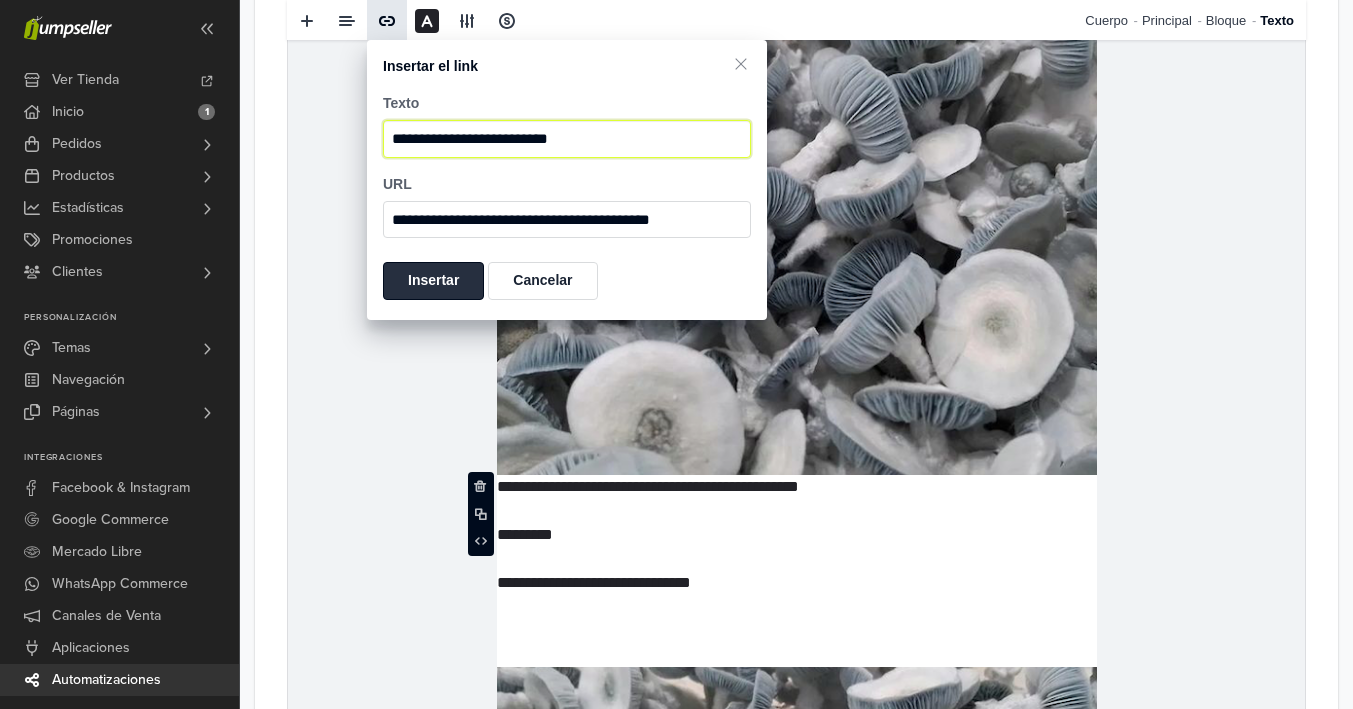 type on "**********" 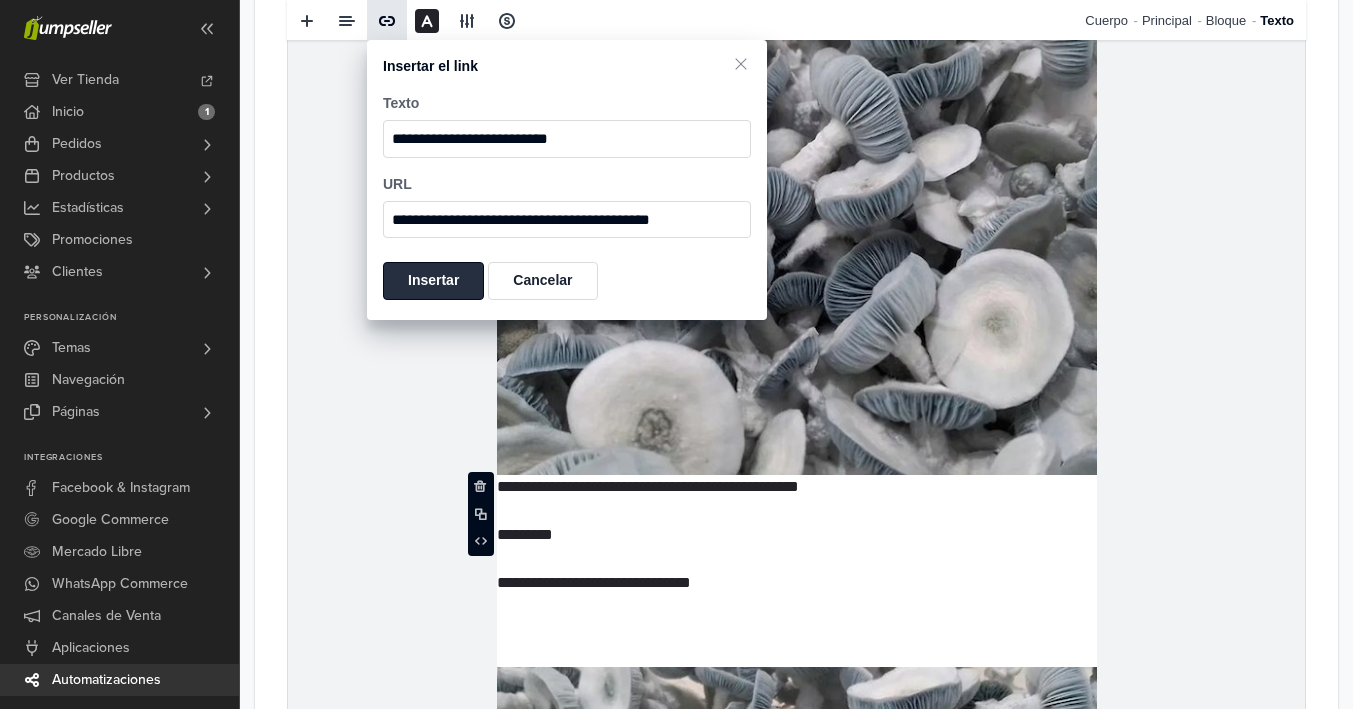 click on "Insertar" at bounding box center [433, 281] 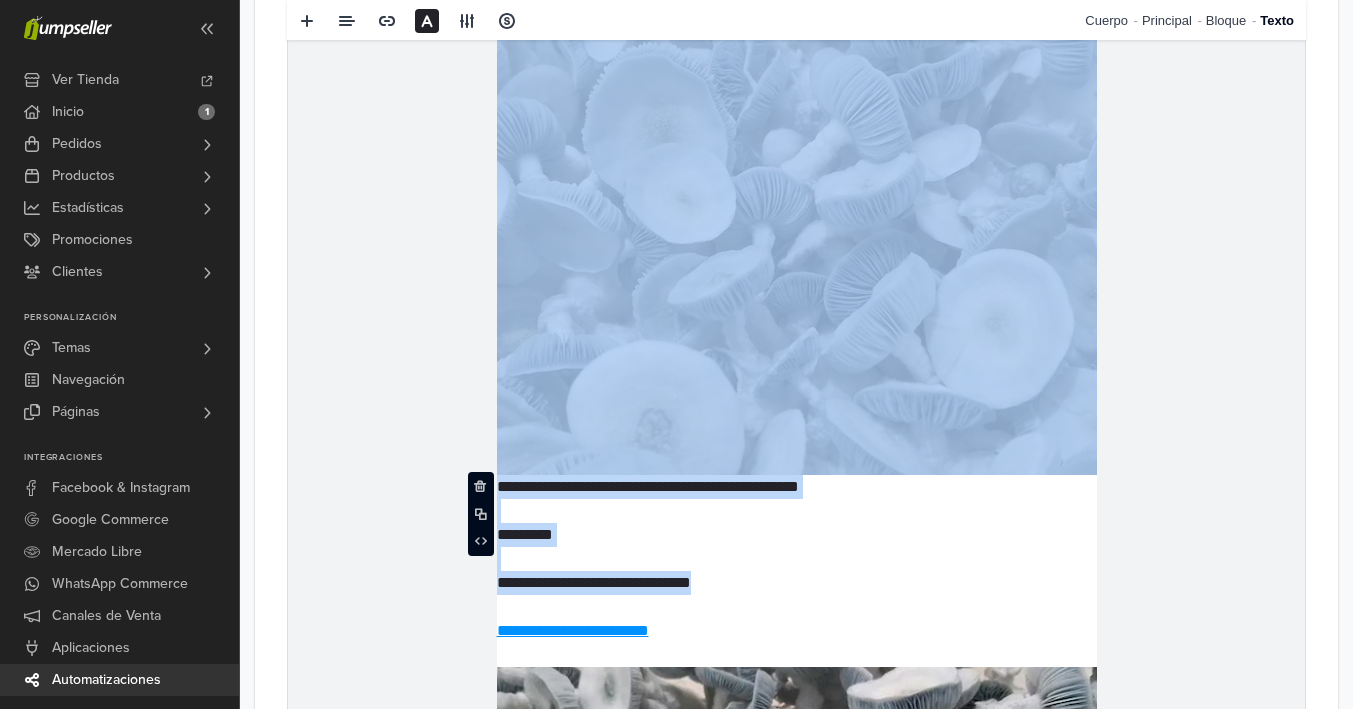 drag, startPoint x: 825, startPoint y: 587, endPoint x: 485, endPoint y: 578, distance: 340.1191 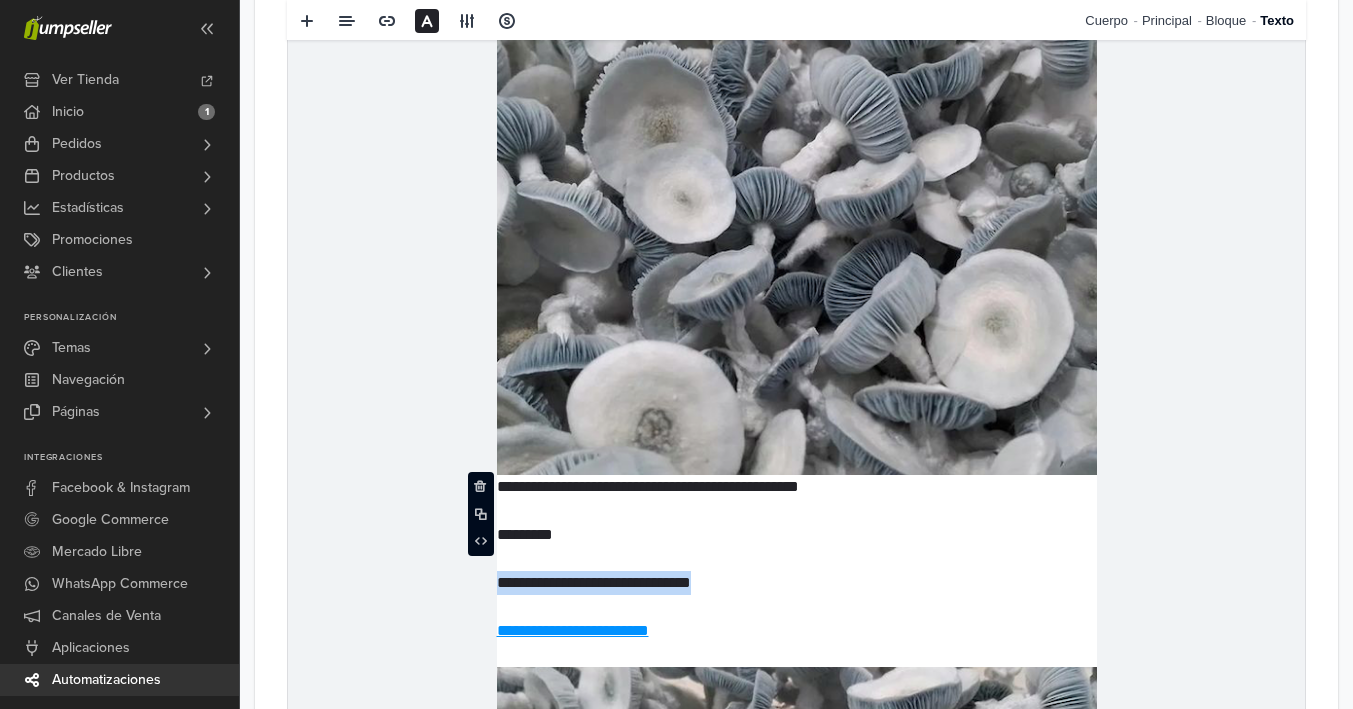 drag, startPoint x: 820, startPoint y: 587, endPoint x: 502, endPoint y: 578, distance: 318.12732 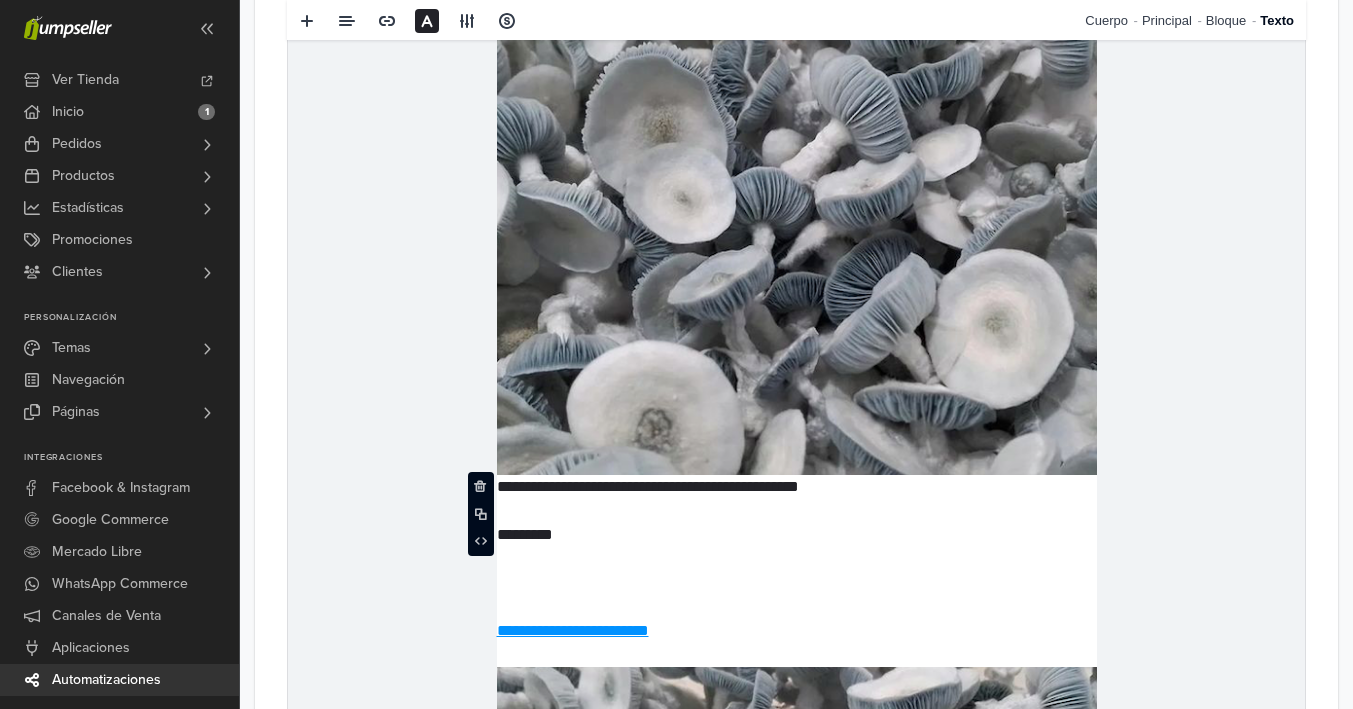 click on "**********" at bounding box center (797, 571) 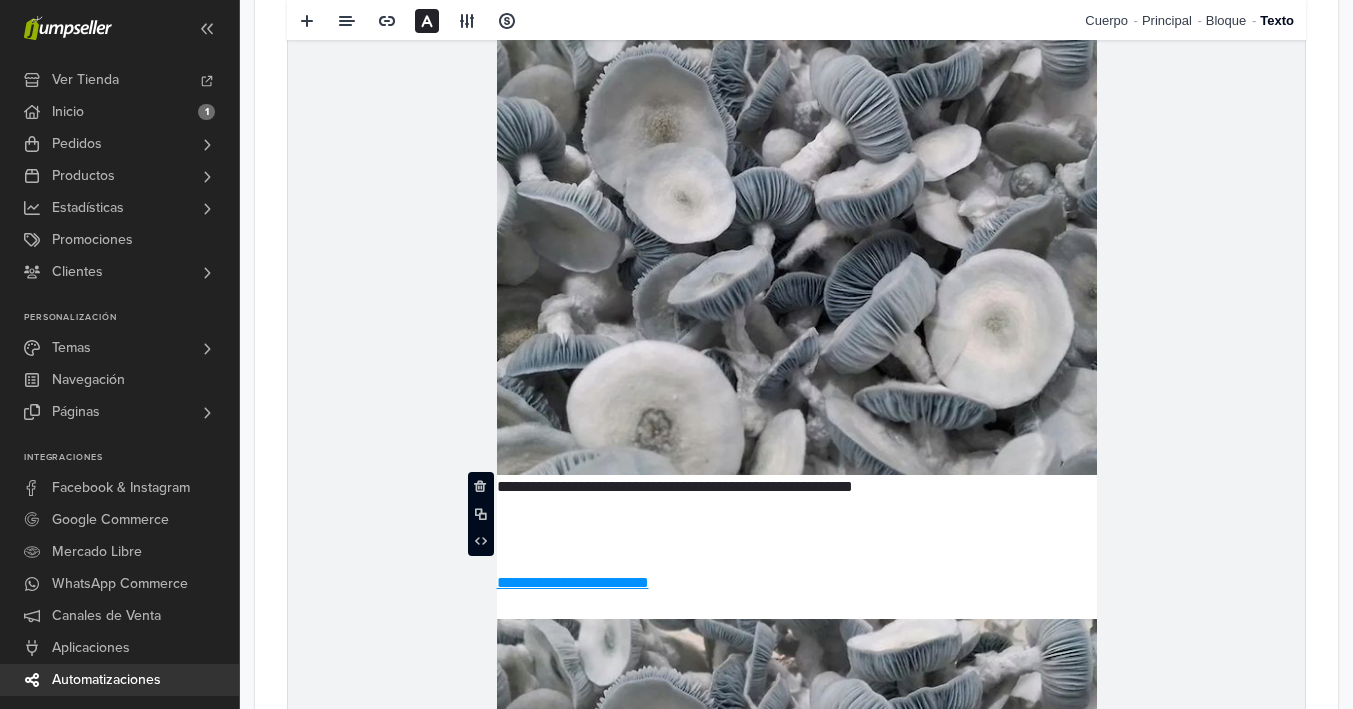 click on "**********" at bounding box center [797, 547] 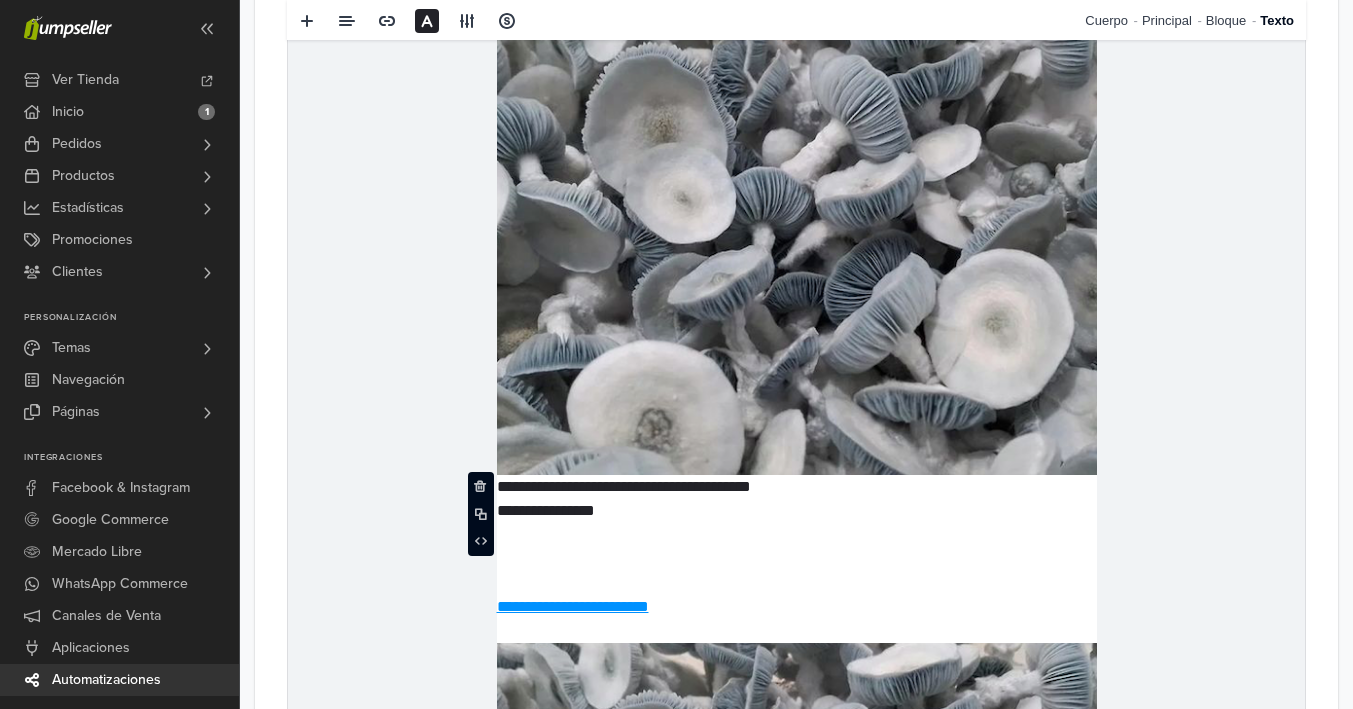 click on "**********" at bounding box center (797, 559) 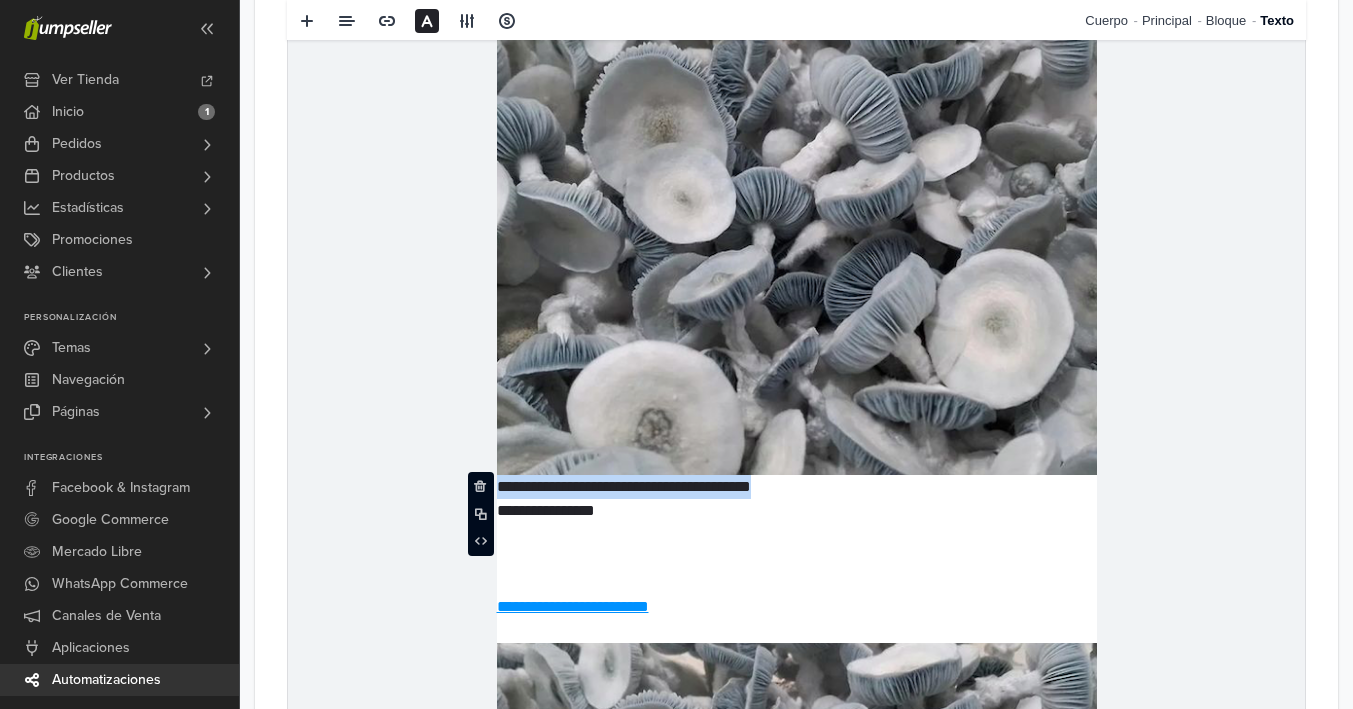 drag, startPoint x: 894, startPoint y: 483, endPoint x: 497, endPoint y: 483, distance: 397 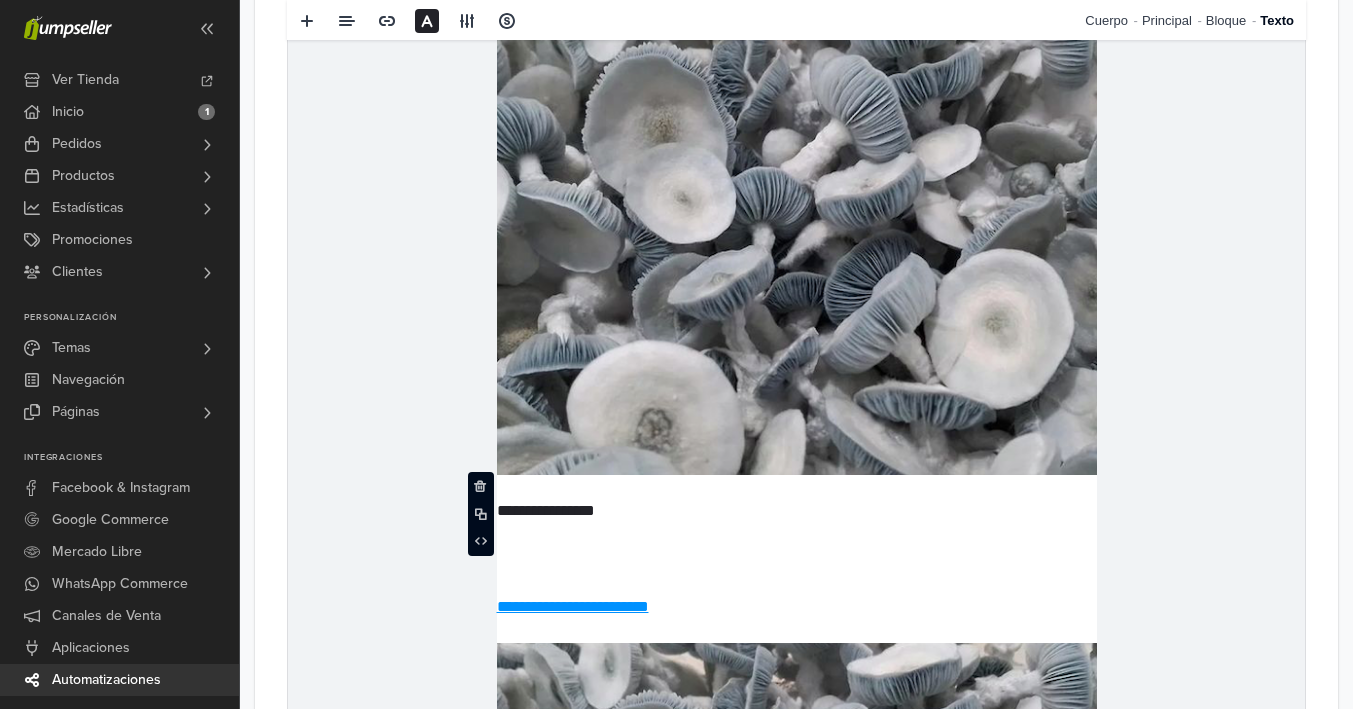 click on "**********" at bounding box center [797, 559] 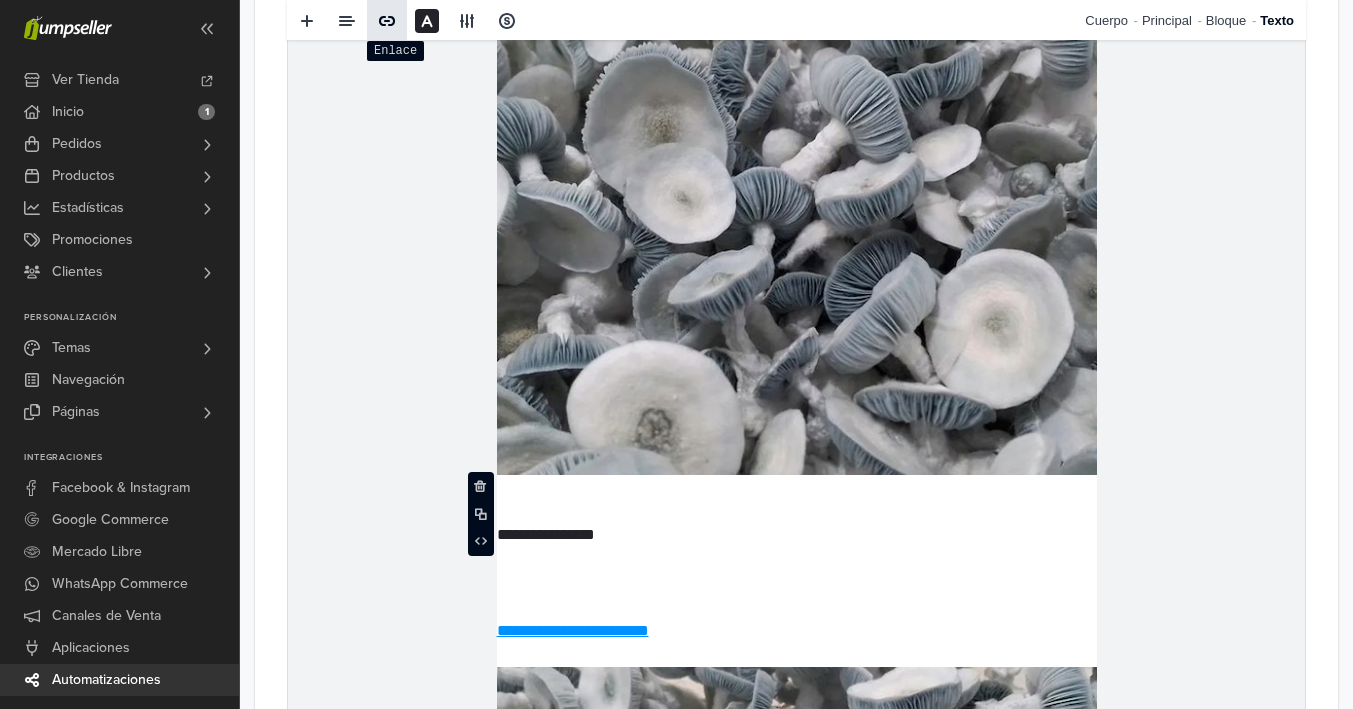 click at bounding box center [387, 21] 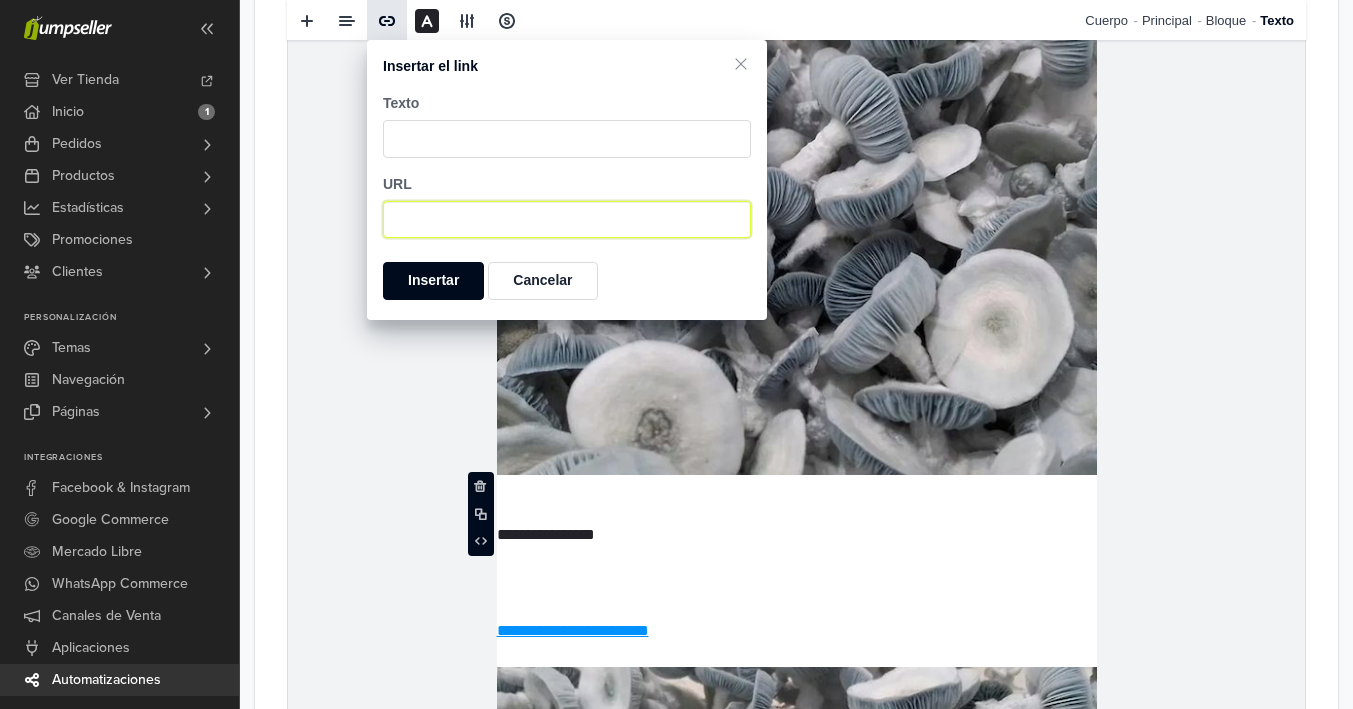 click at bounding box center [567, 220] 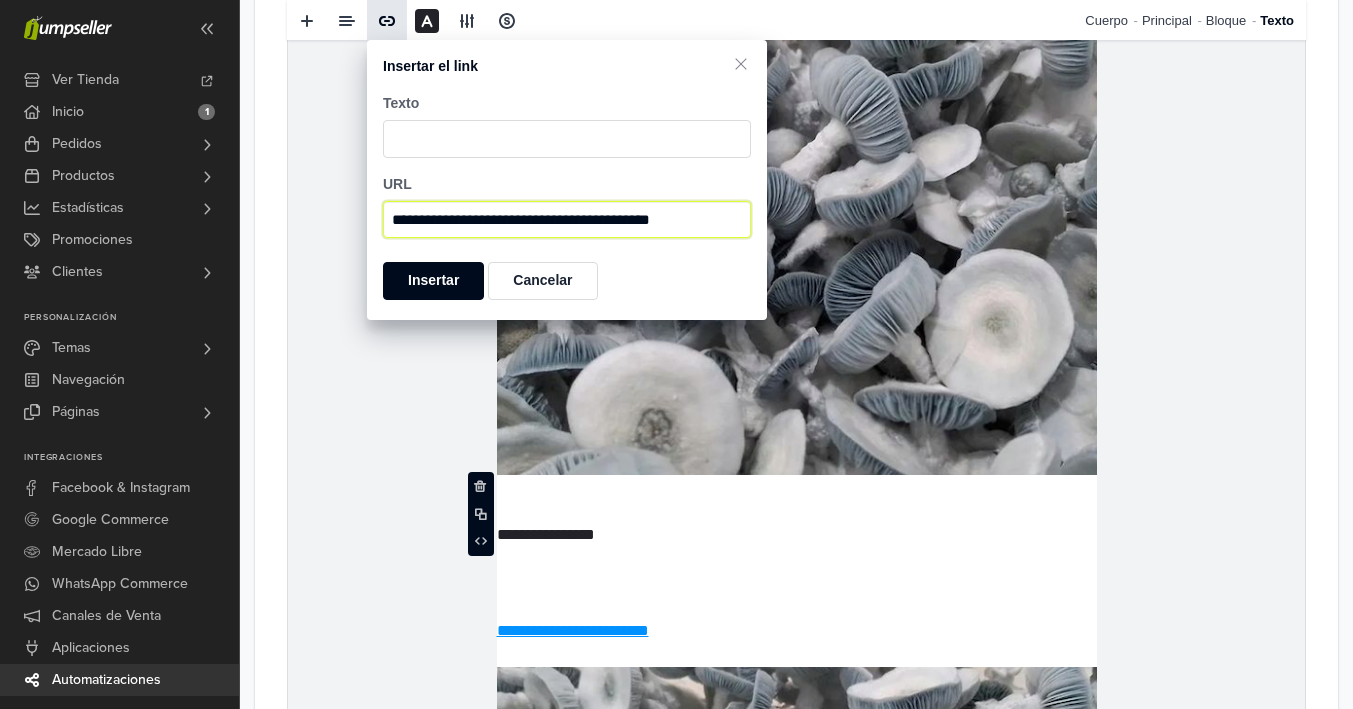 type on "**********" 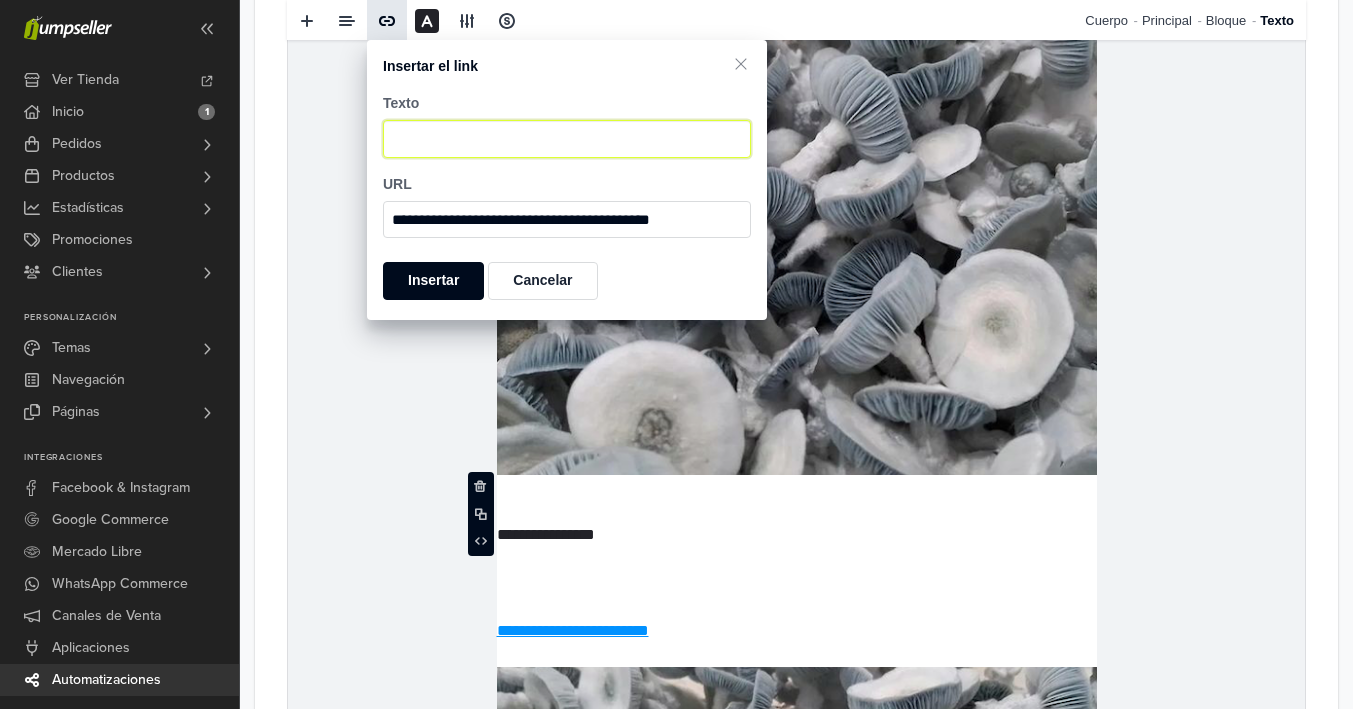 click at bounding box center (567, 139) 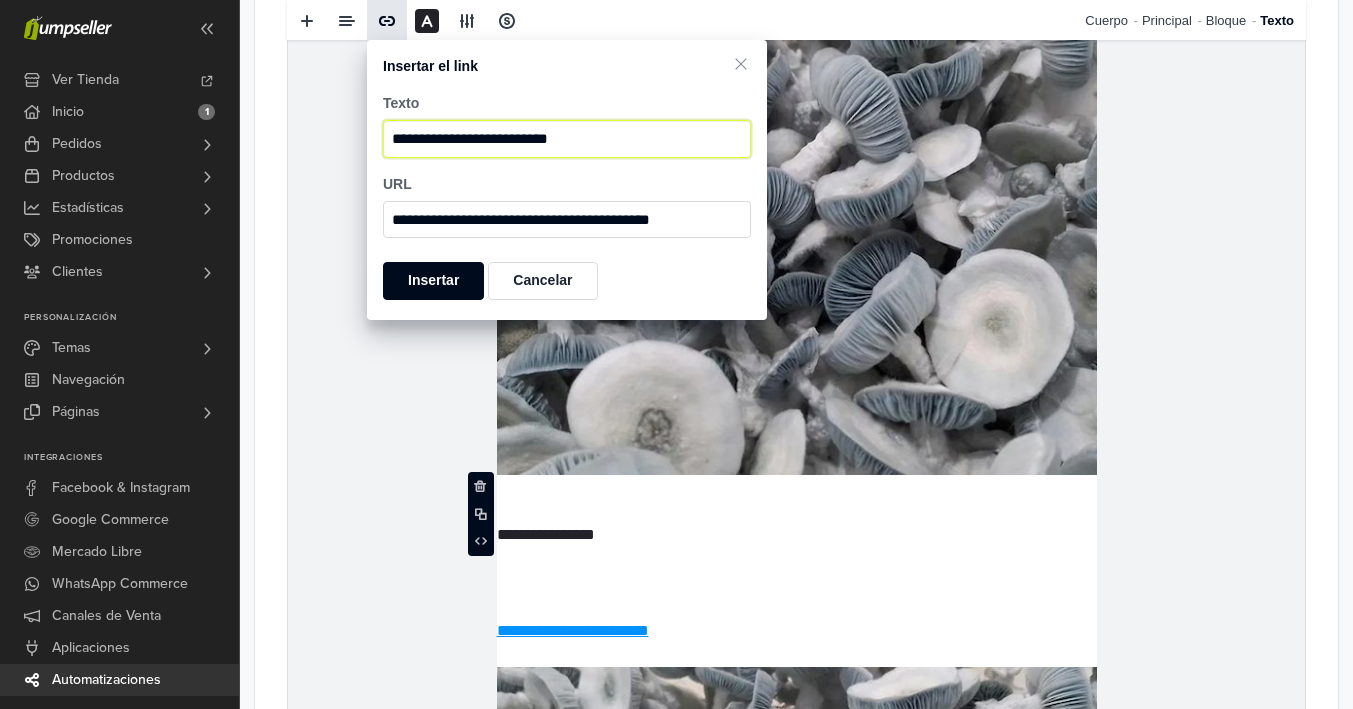 click on "**********" at bounding box center (567, 139) 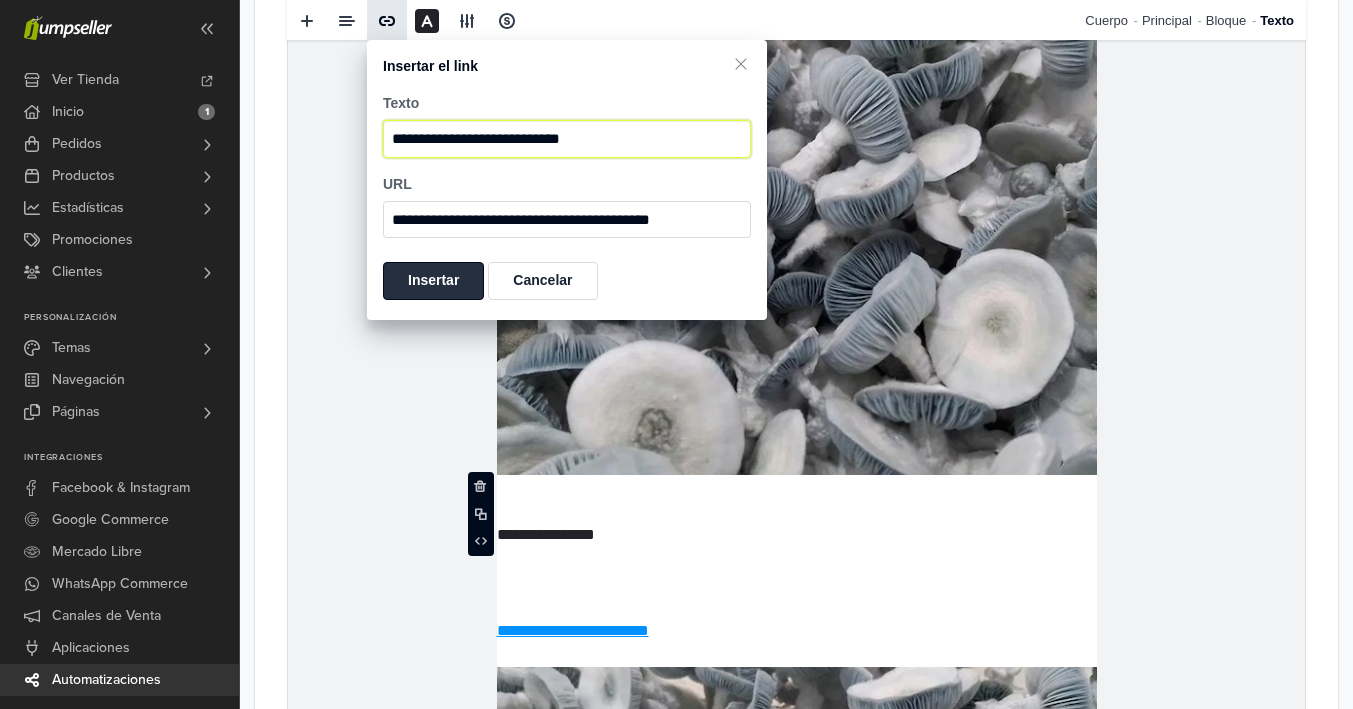 type on "**********" 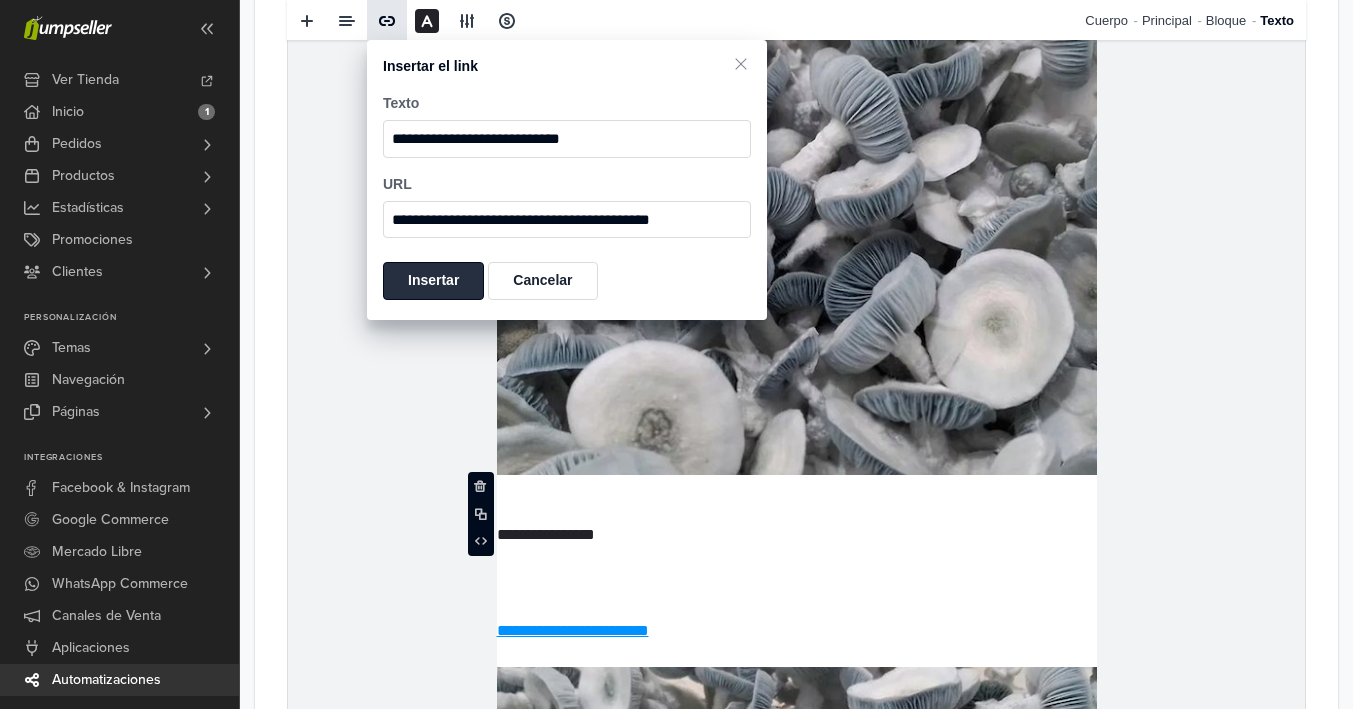 click on "Insertar" at bounding box center [433, 281] 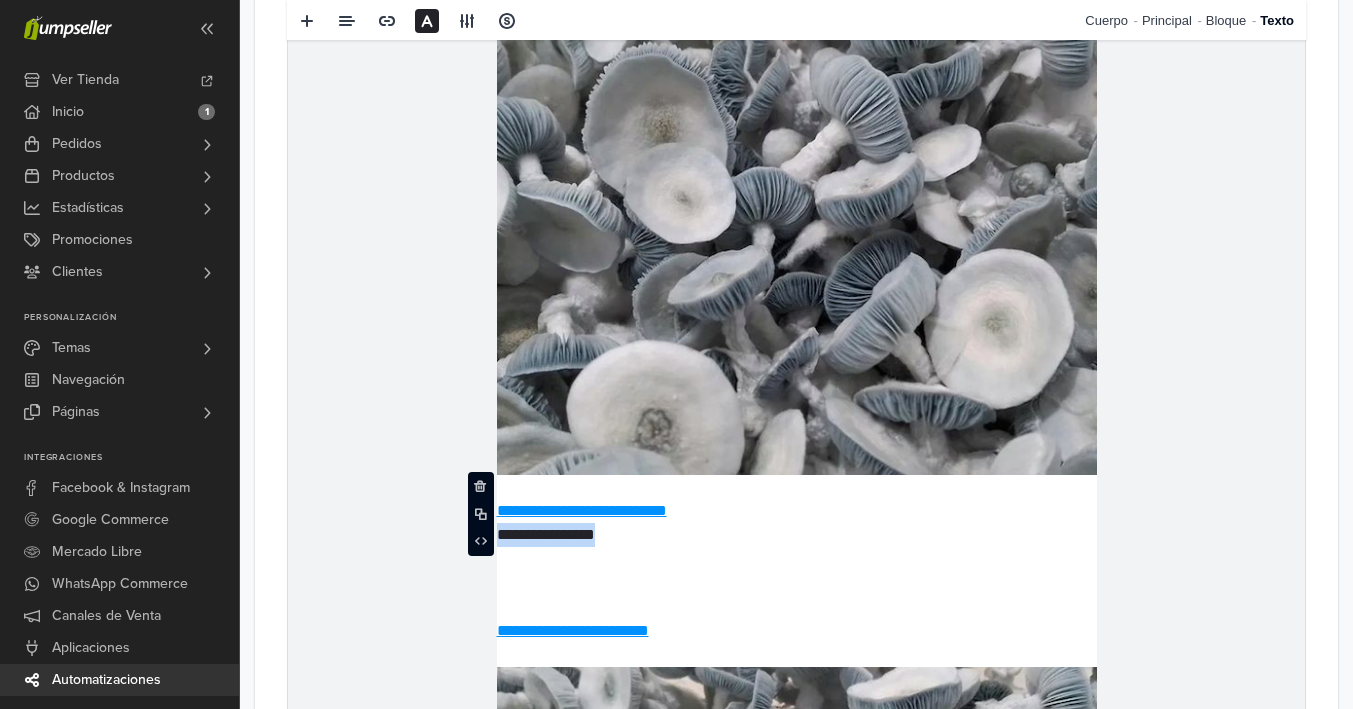 drag, startPoint x: 699, startPoint y: 539, endPoint x: 498, endPoint y: 537, distance: 201.00995 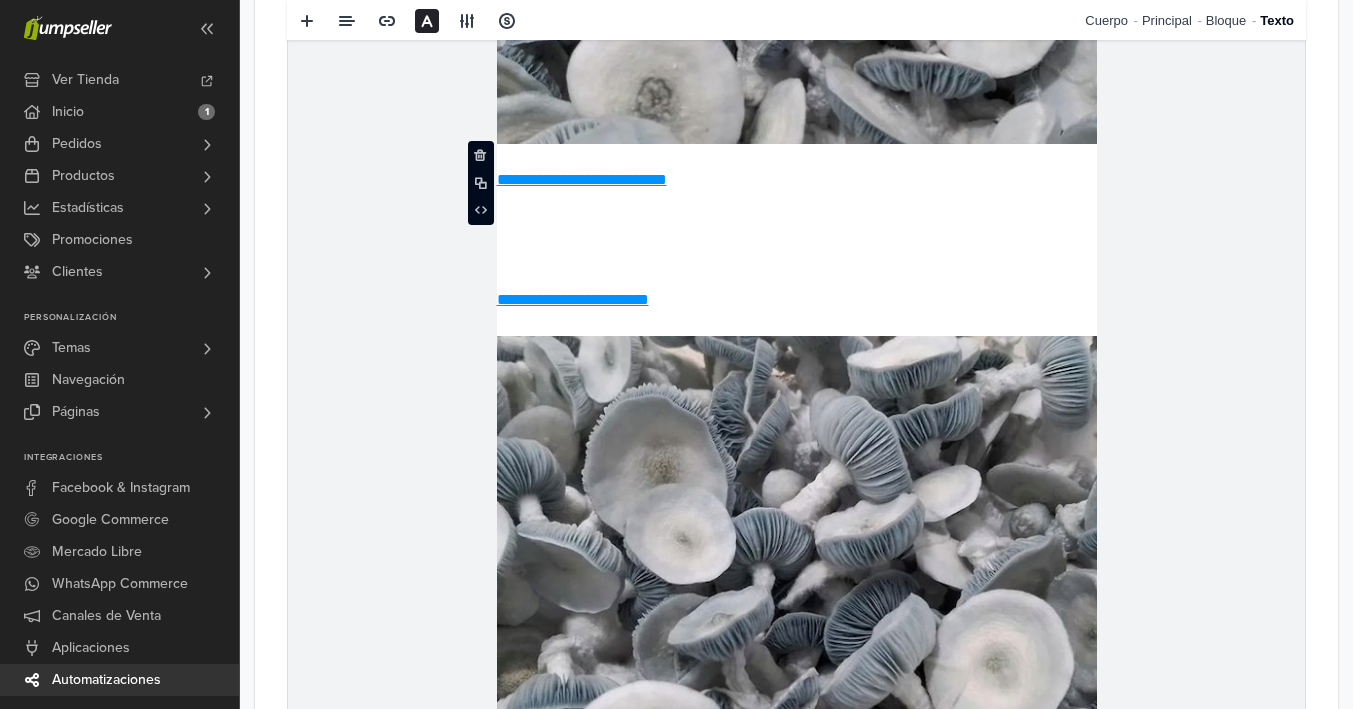scroll, scrollTop: 1409, scrollLeft: 0, axis: vertical 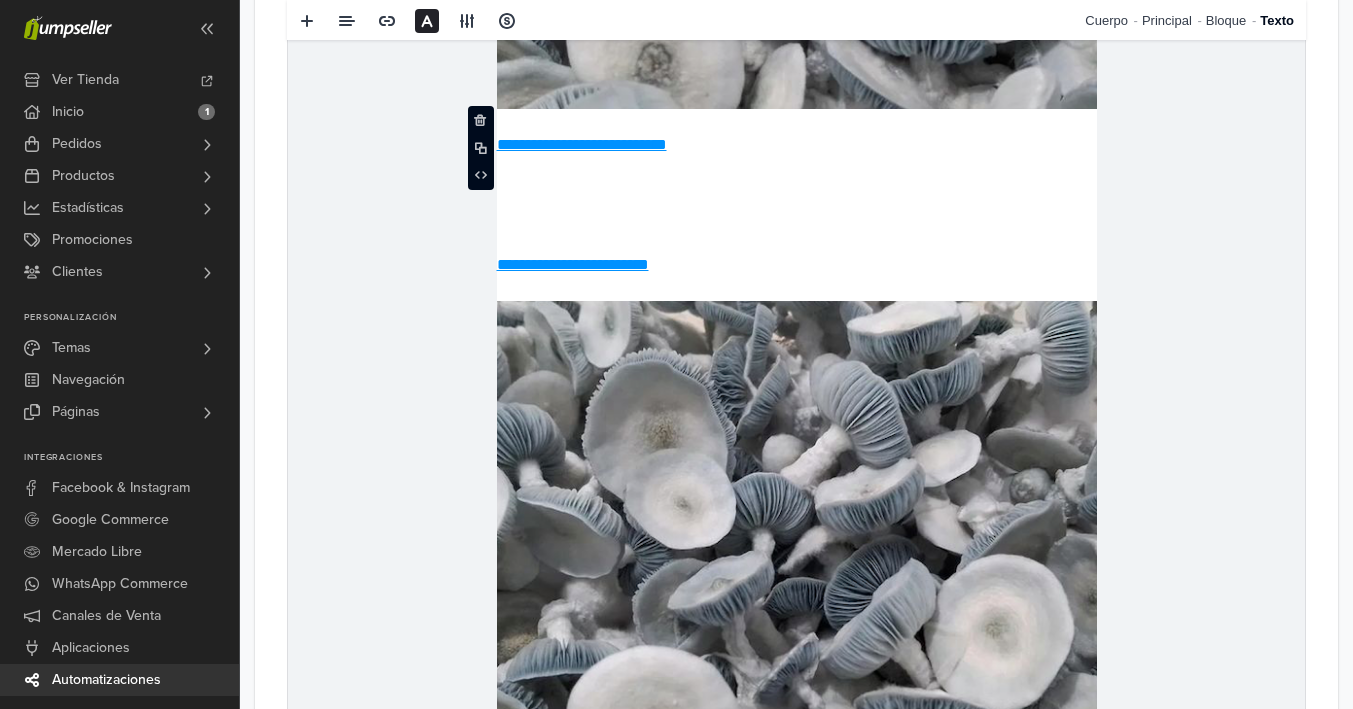 click at bounding box center (797, 540) 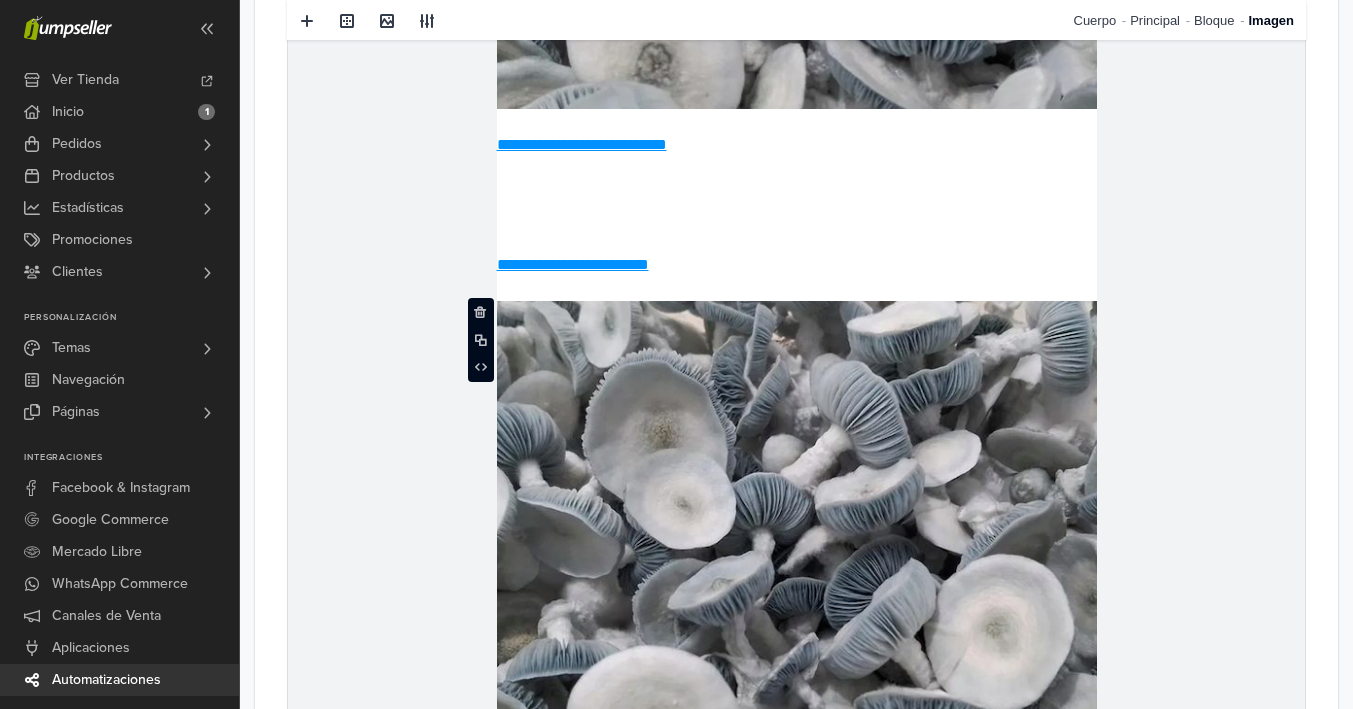 scroll, scrollTop: 1279, scrollLeft: 0, axis: vertical 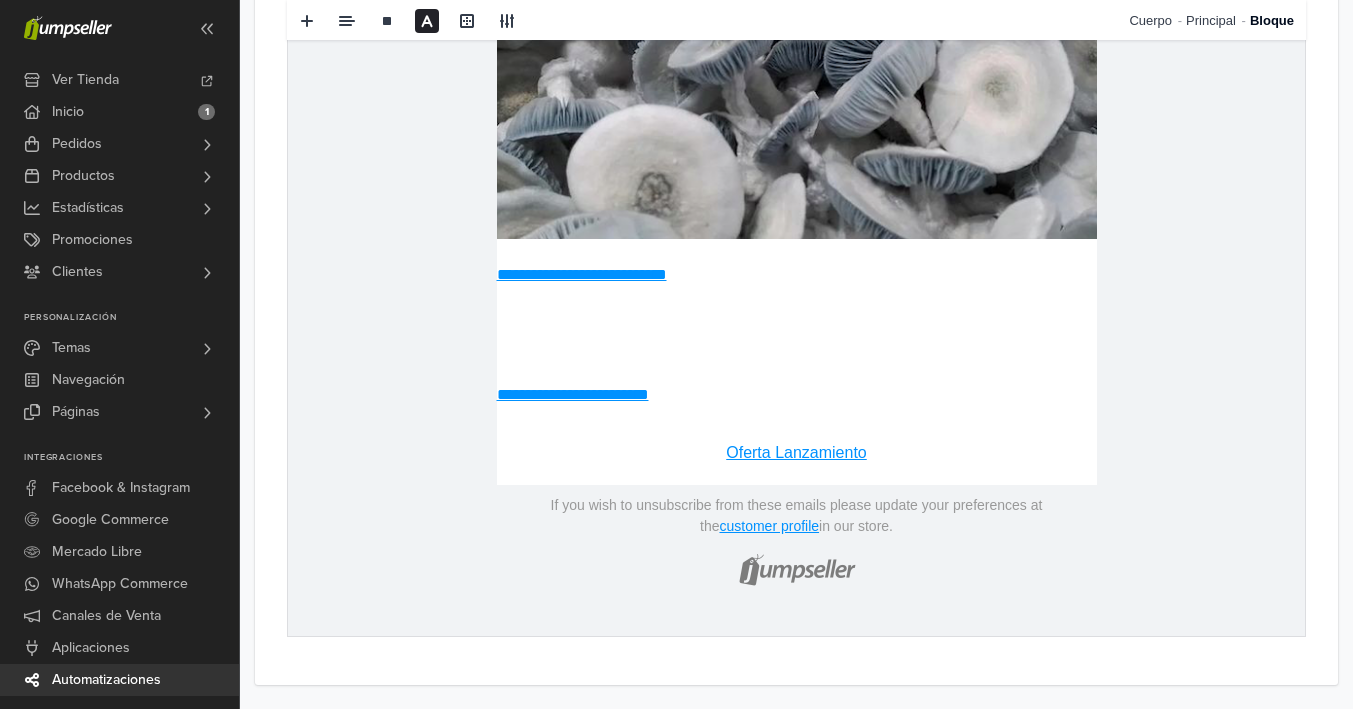click on "**********" at bounding box center (797, 335) 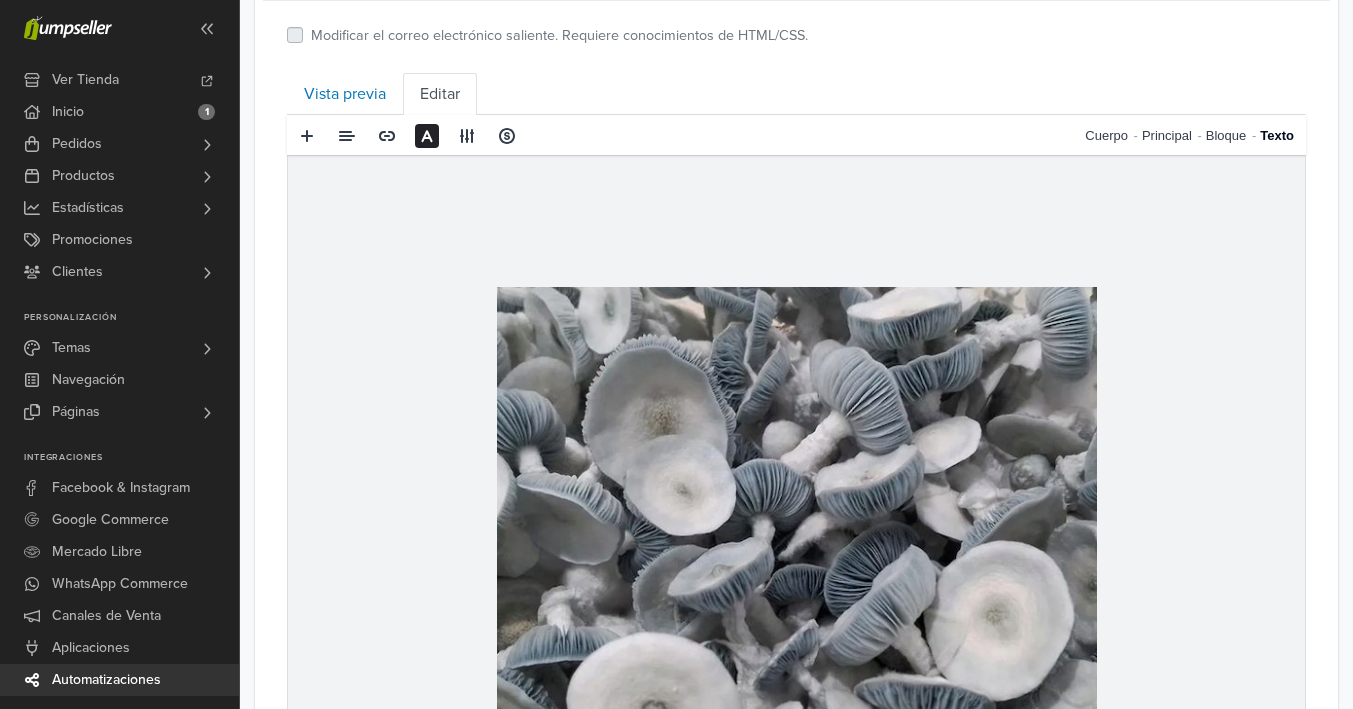 scroll, scrollTop: 717, scrollLeft: 0, axis: vertical 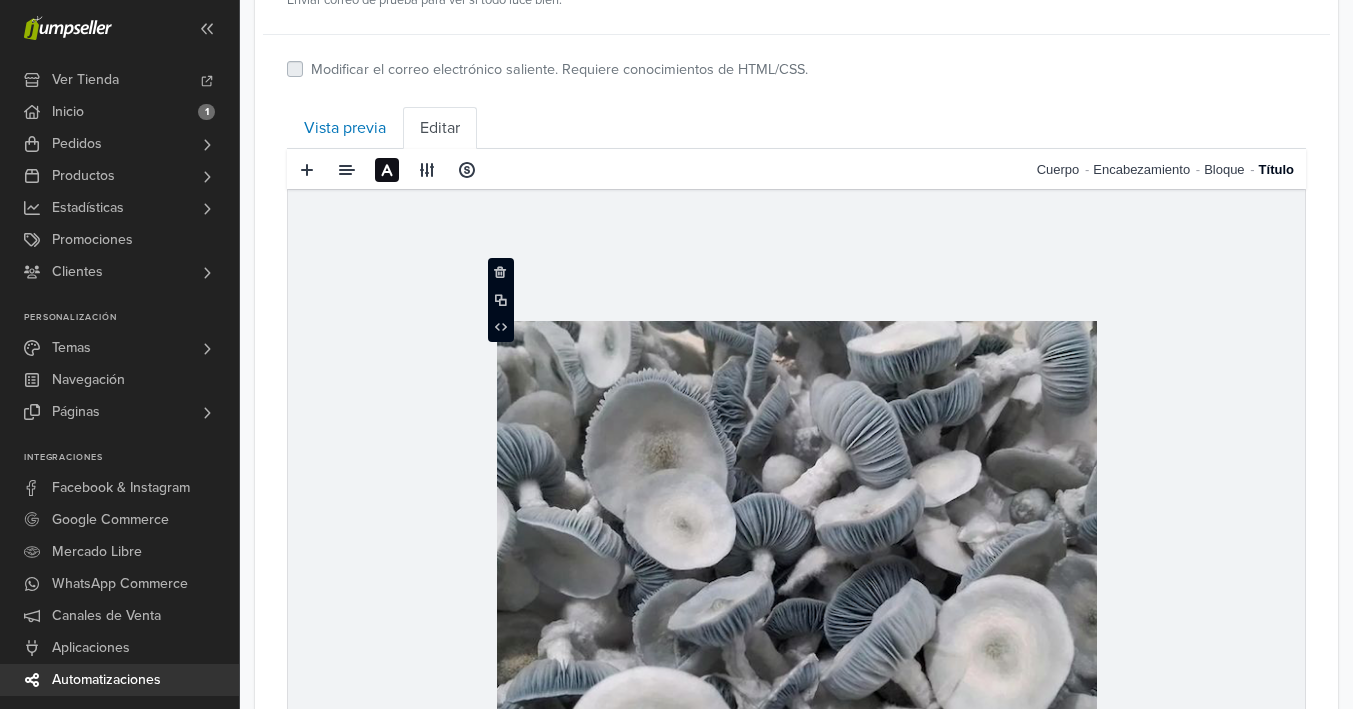 click at bounding box center (797, 277) 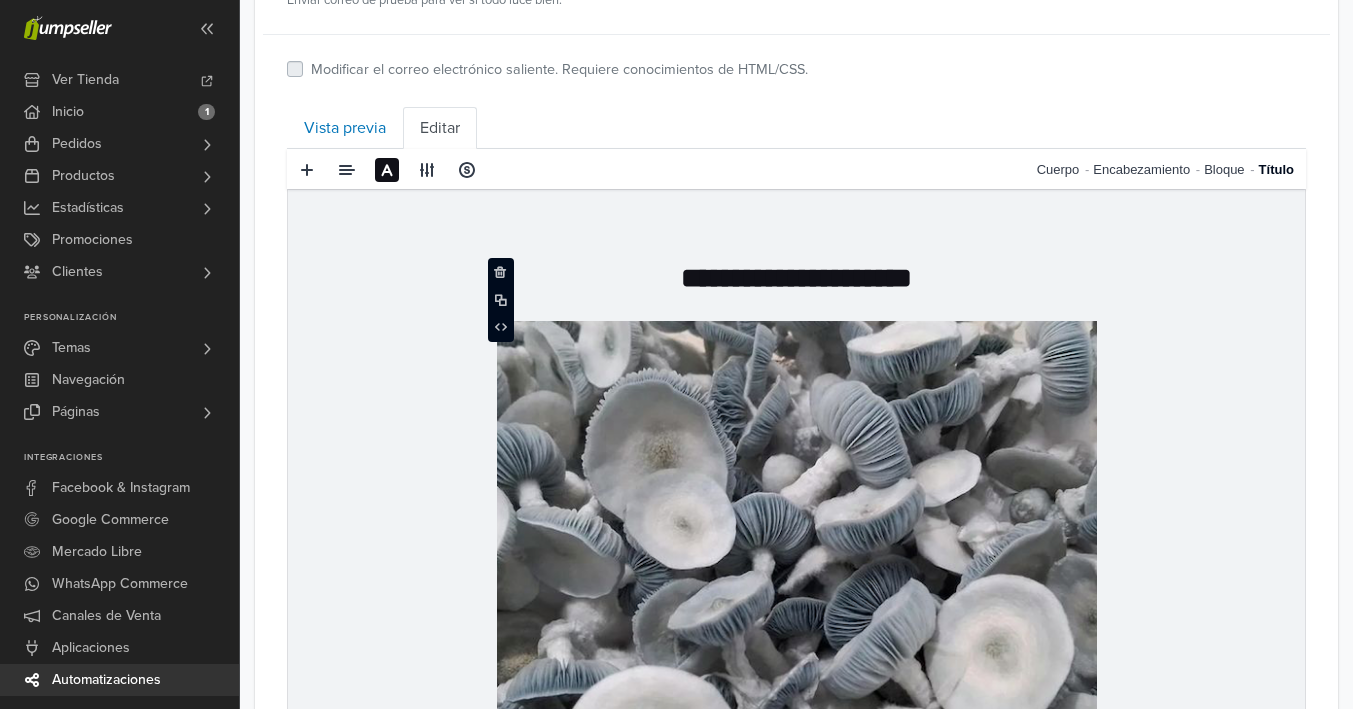 click on "**********" at bounding box center (796, 669) 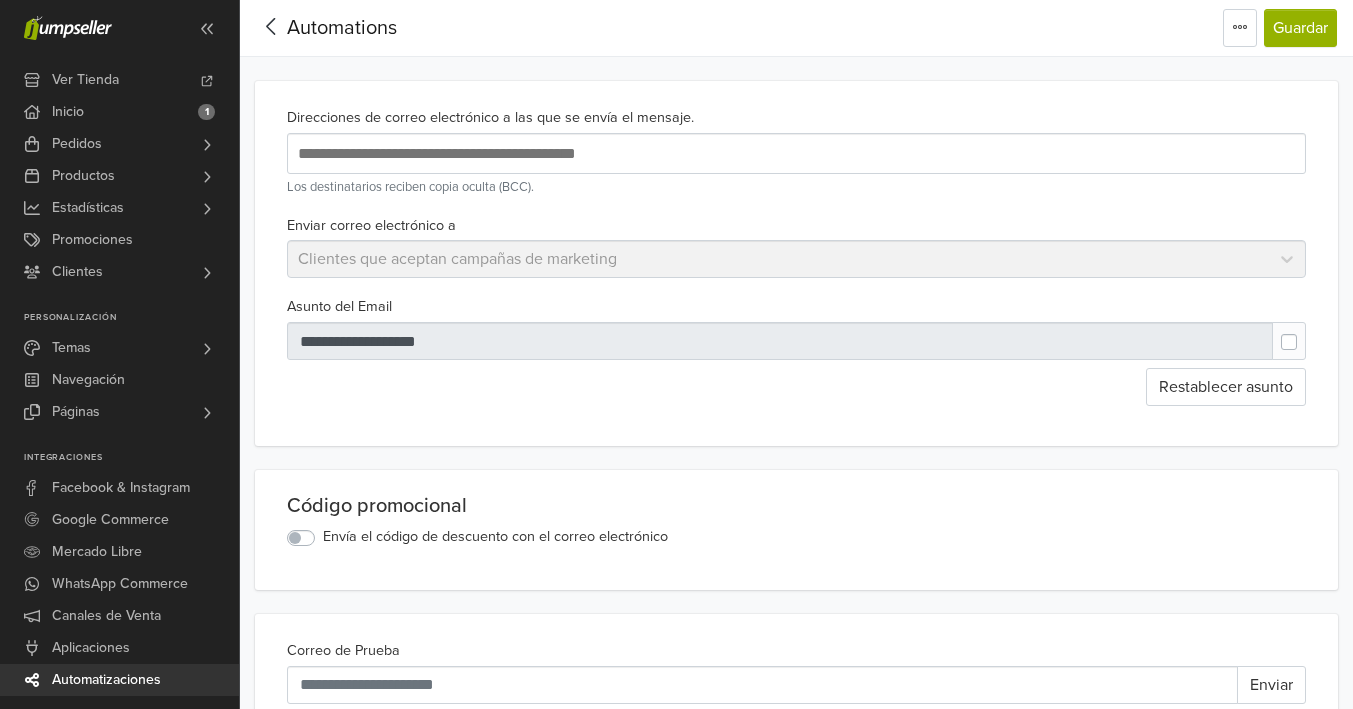 scroll, scrollTop: 0, scrollLeft: 0, axis: both 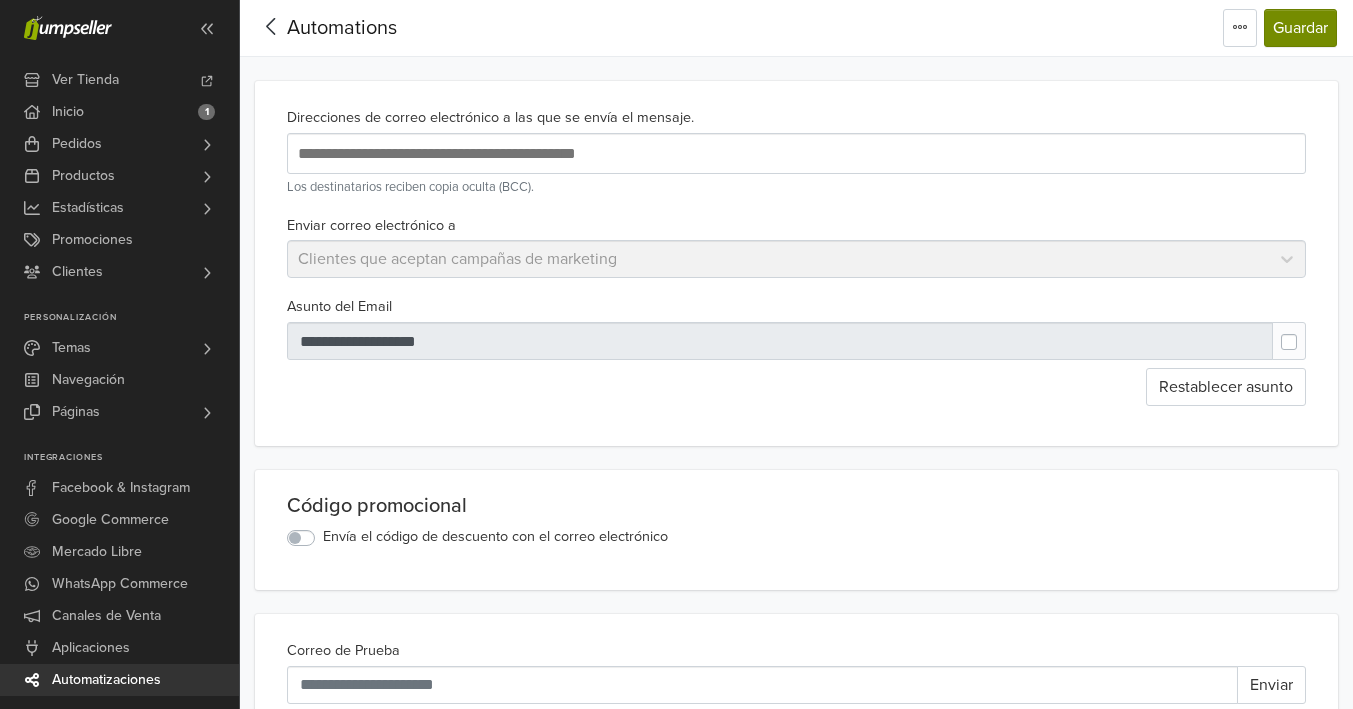 click on "Guardar" at bounding box center (1300, 28) 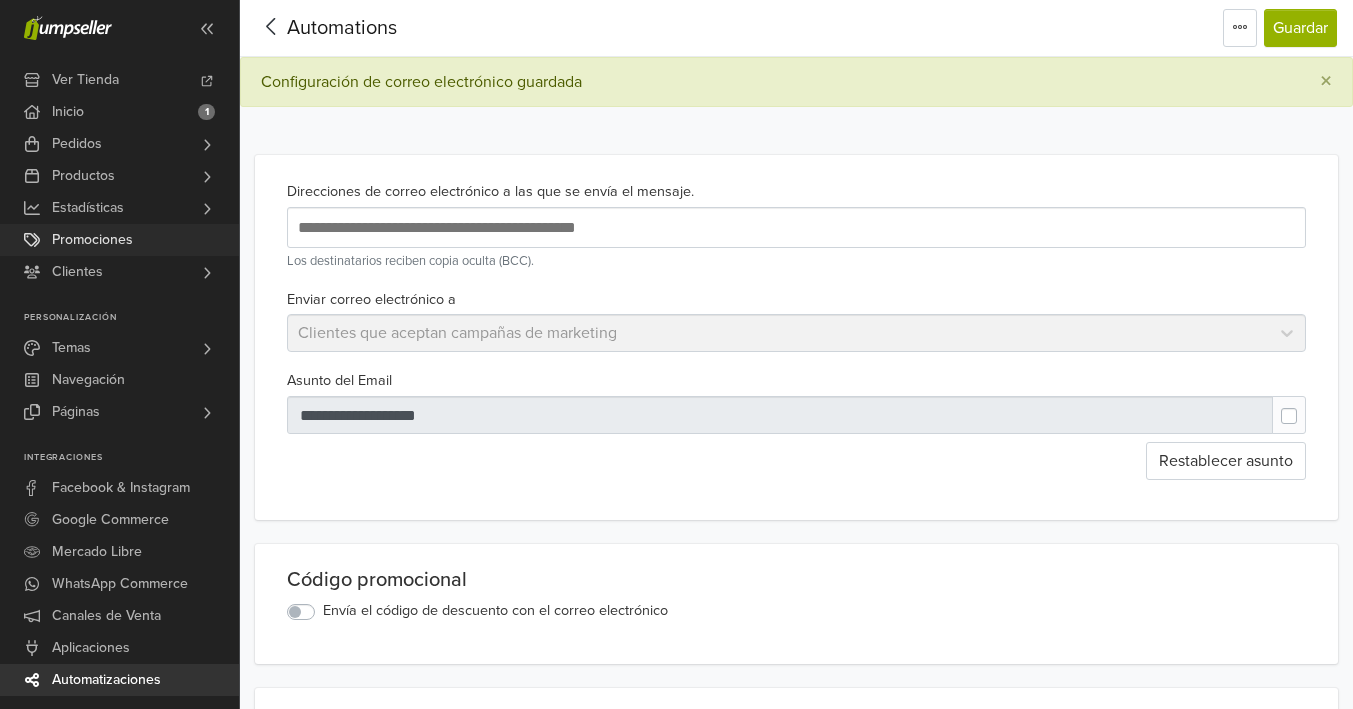 click on "Promociones" at bounding box center [92, 240] 